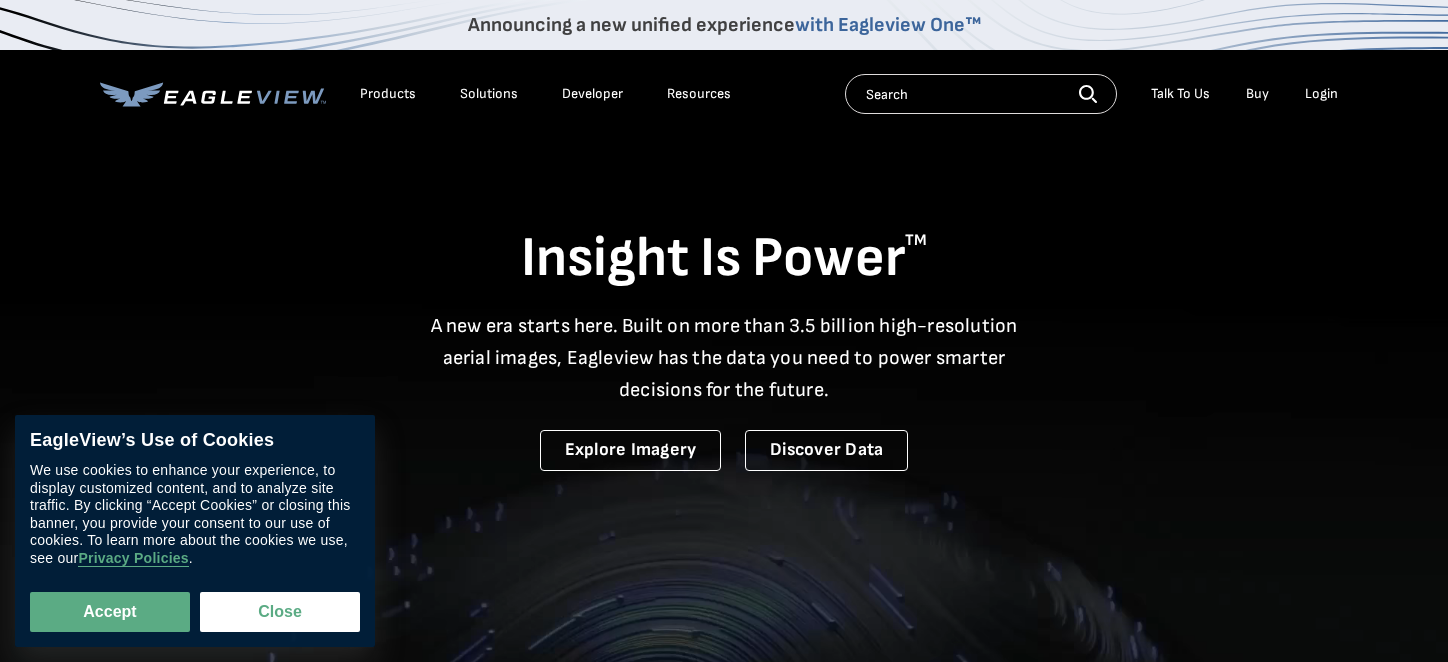scroll, scrollTop: 0, scrollLeft: 0, axis: both 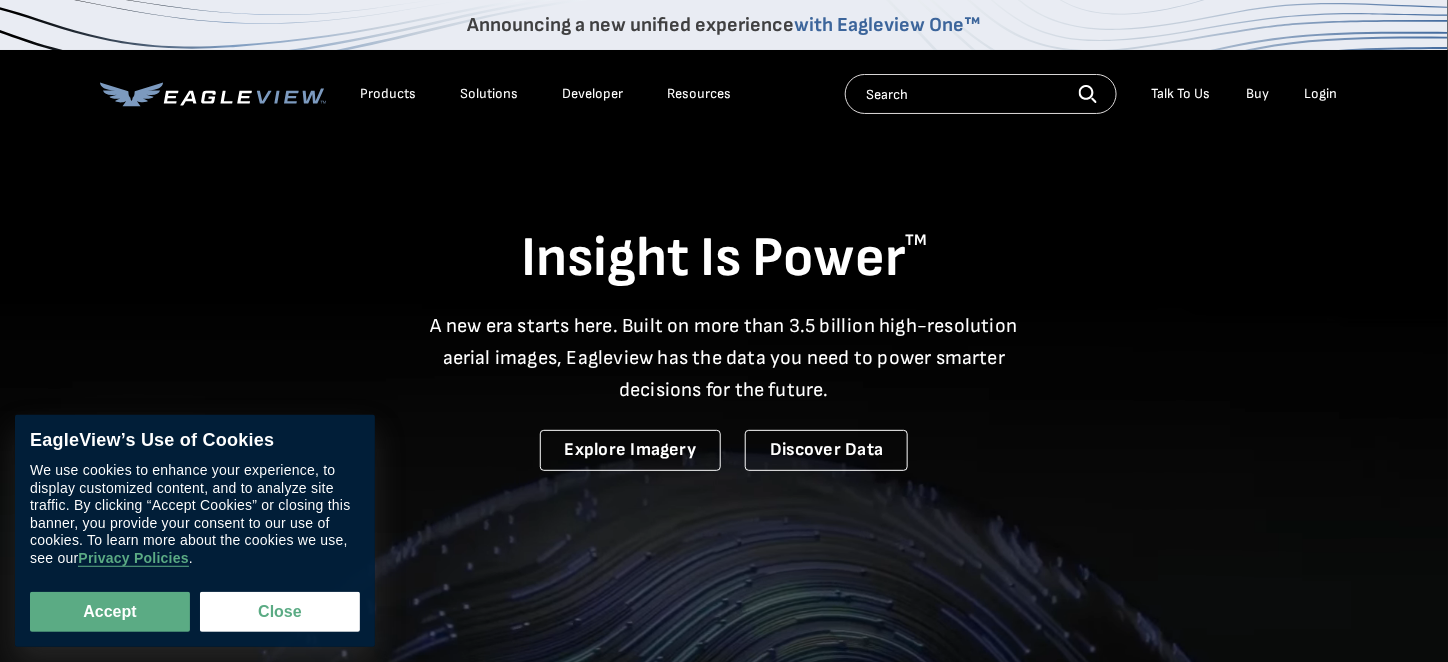 click on "Login" at bounding box center [1321, 94] 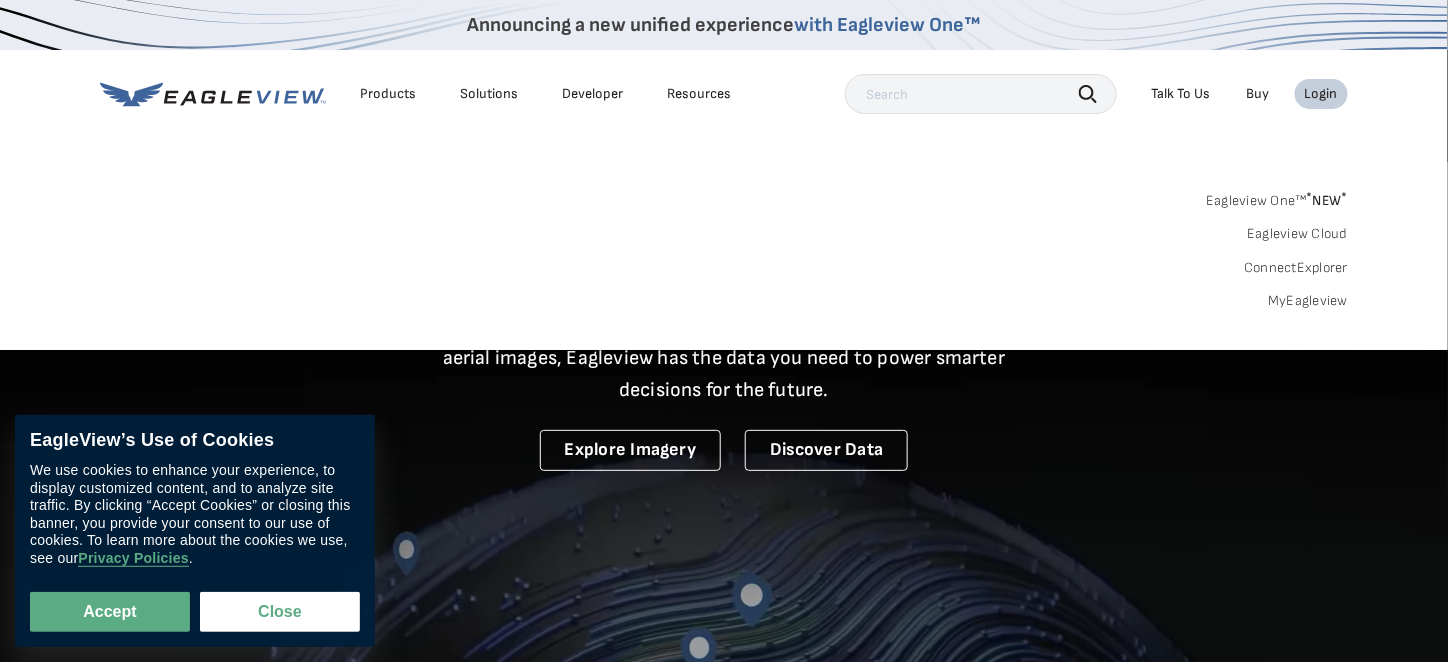 click on "Login" at bounding box center [1321, 94] 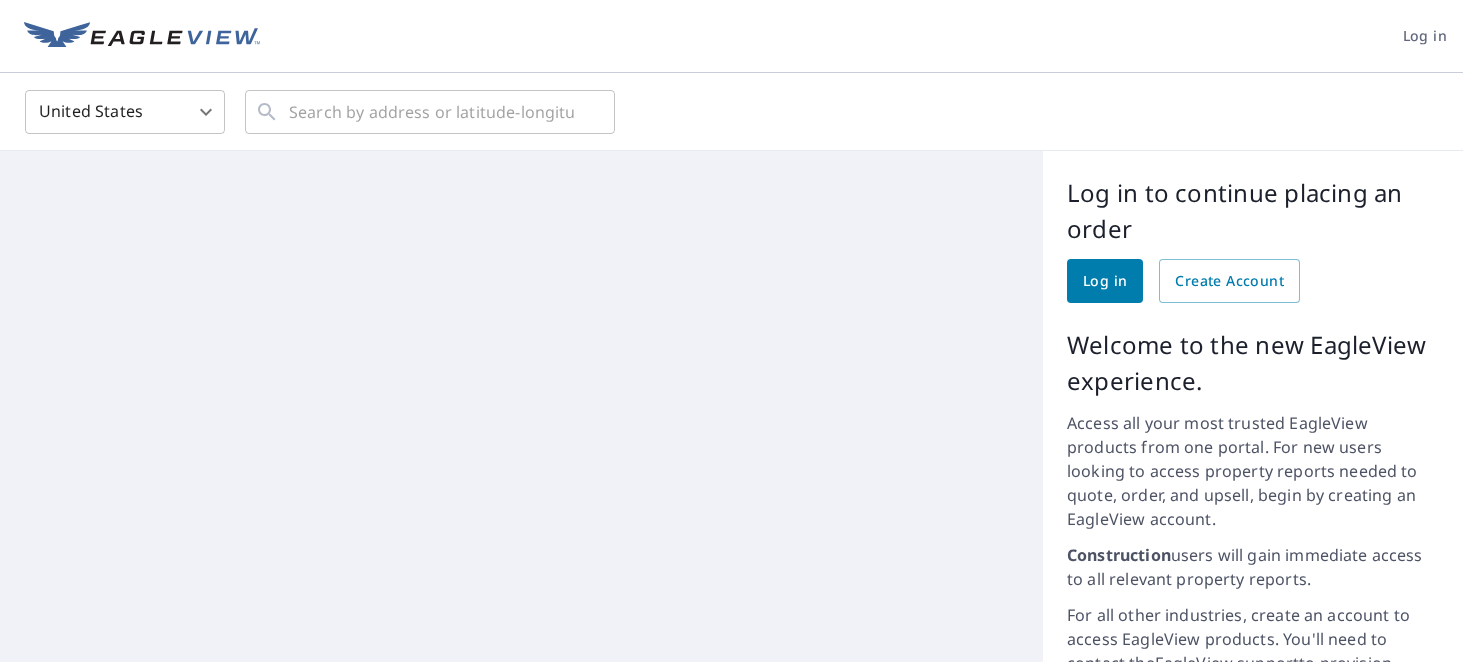 scroll, scrollTop: 0, scrollLeft: 0, axis: both 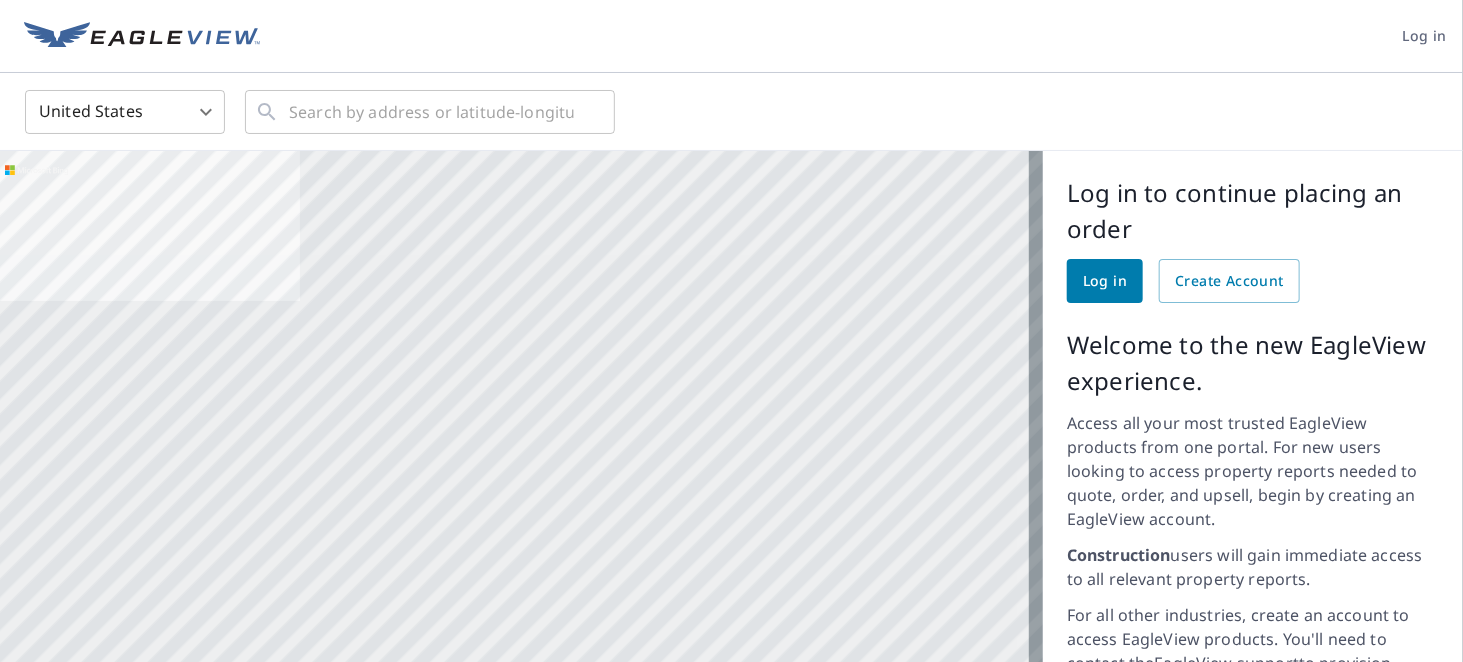 click on "Log in" at bounding box center (1105, 281) 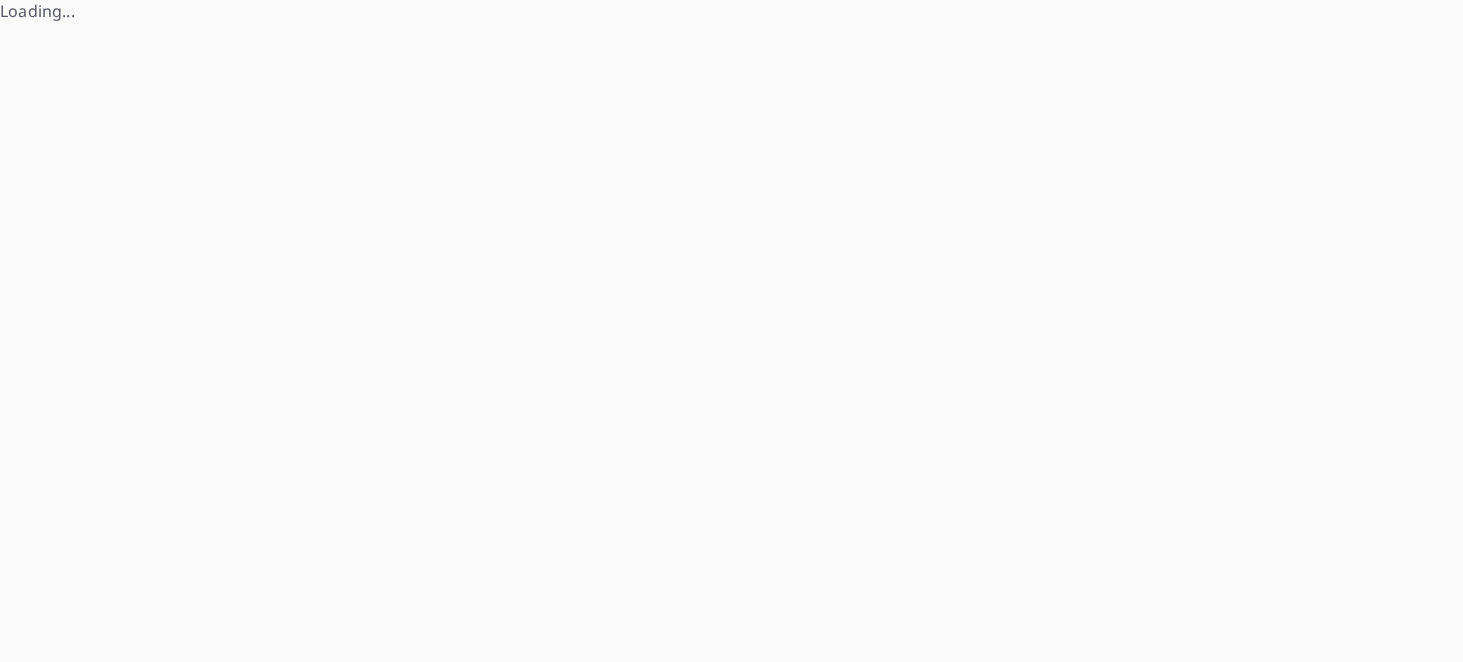 scroll, scrollTop: 0, scrollLeft: 0, axis: both 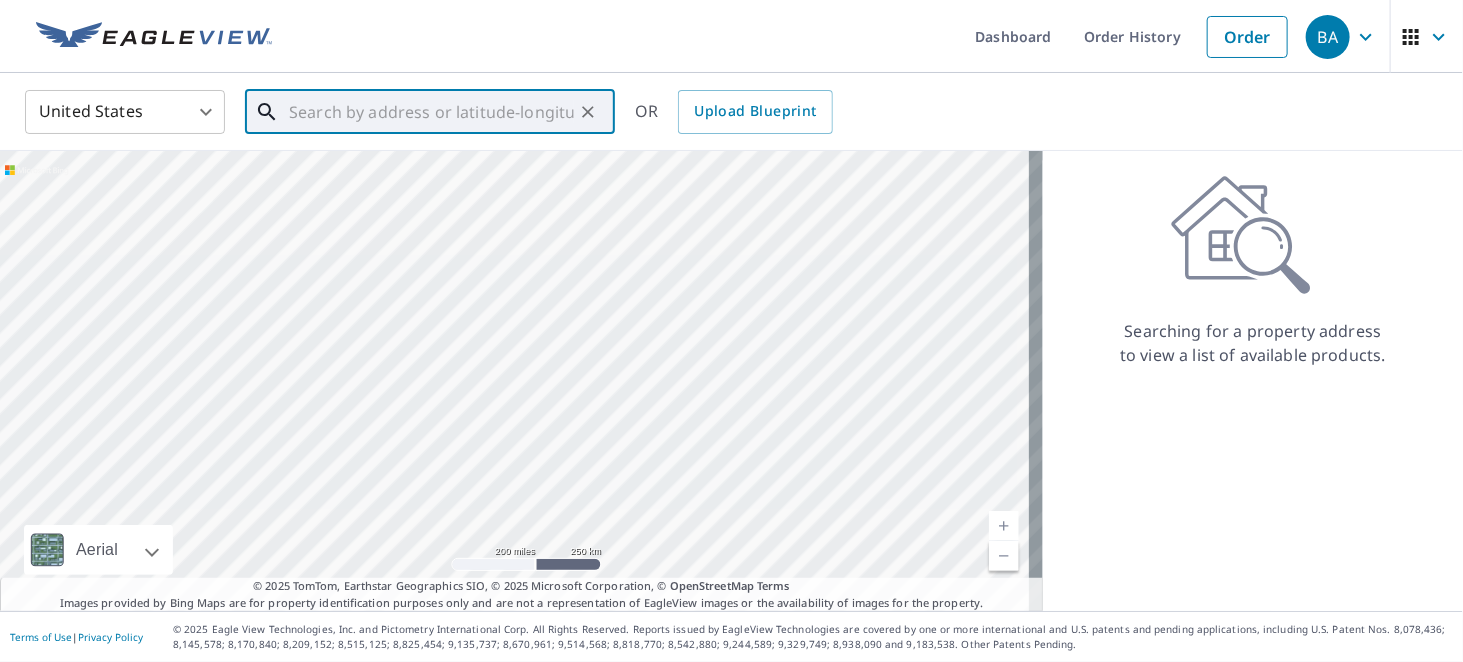 click at bounding box center (431, 112) 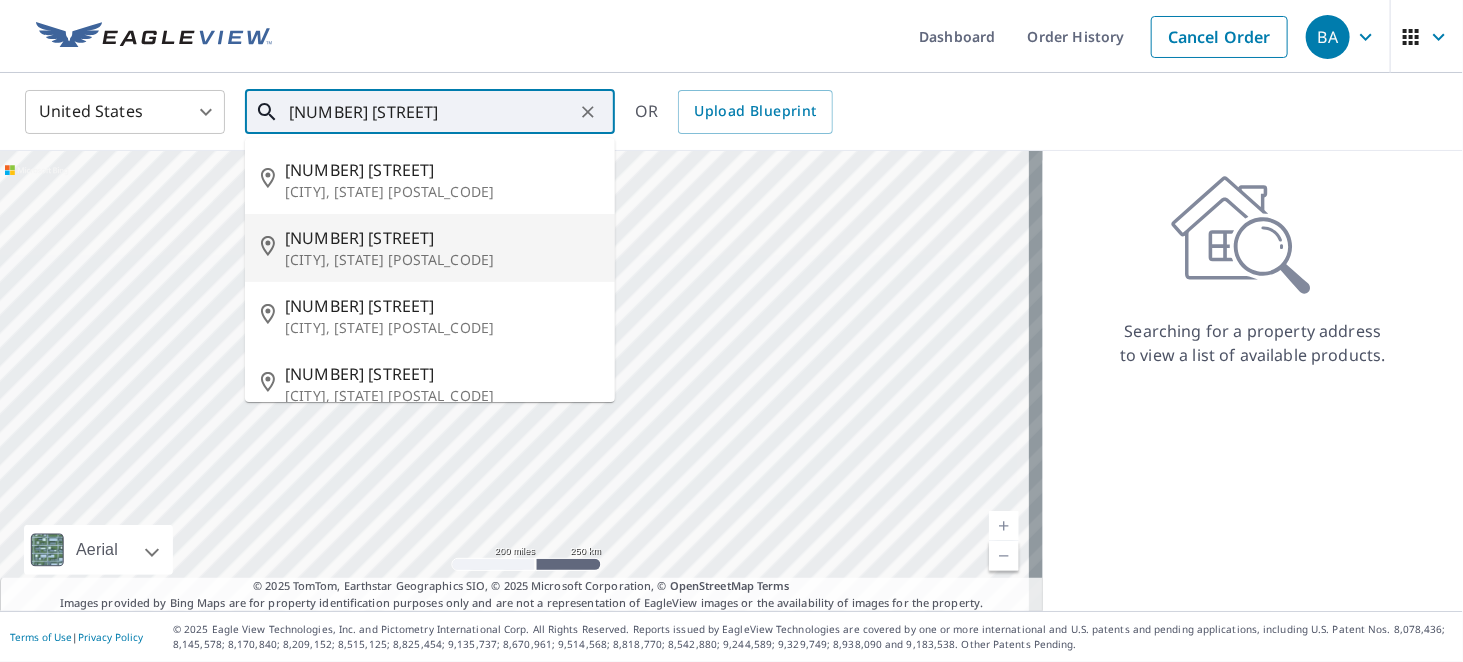 click on "[NUMBER] [STREET]" at bounding box center [442, 238] 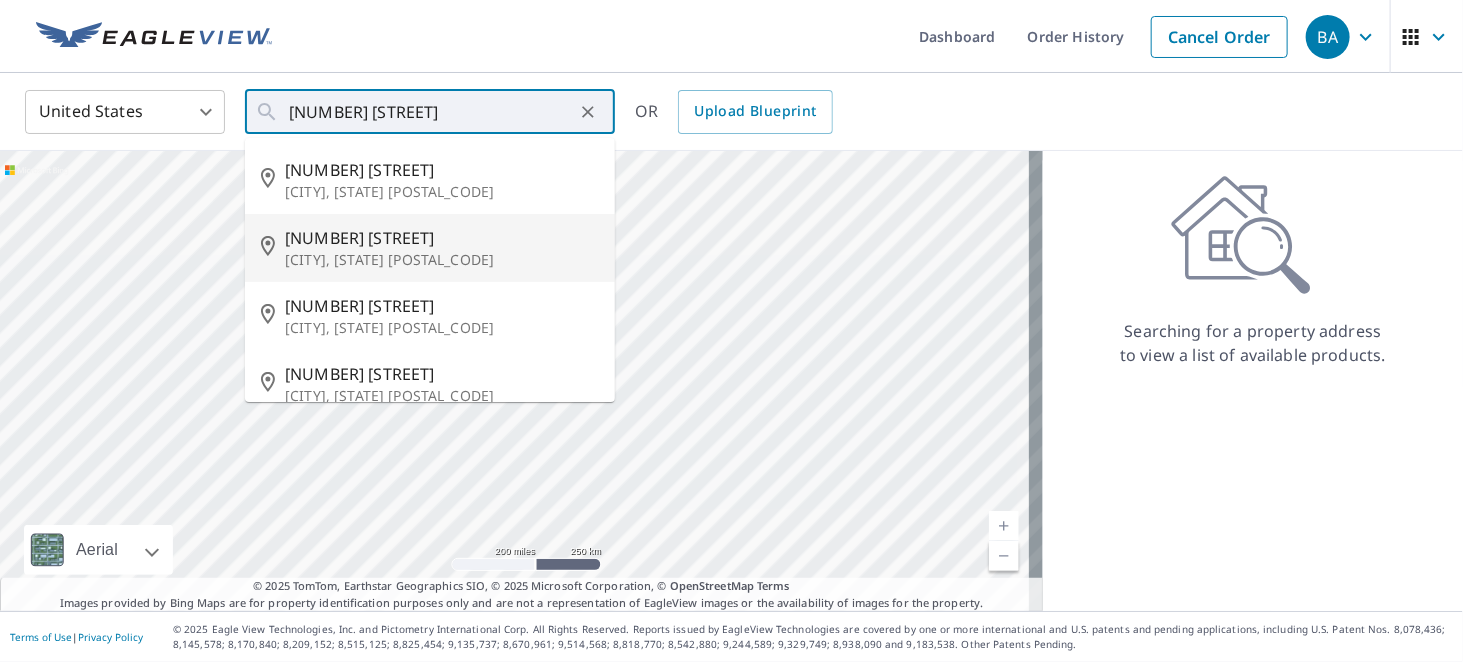 type on "[NUMBER] [STREET] [CITY], [STATE] [POSTAL_CODE]" 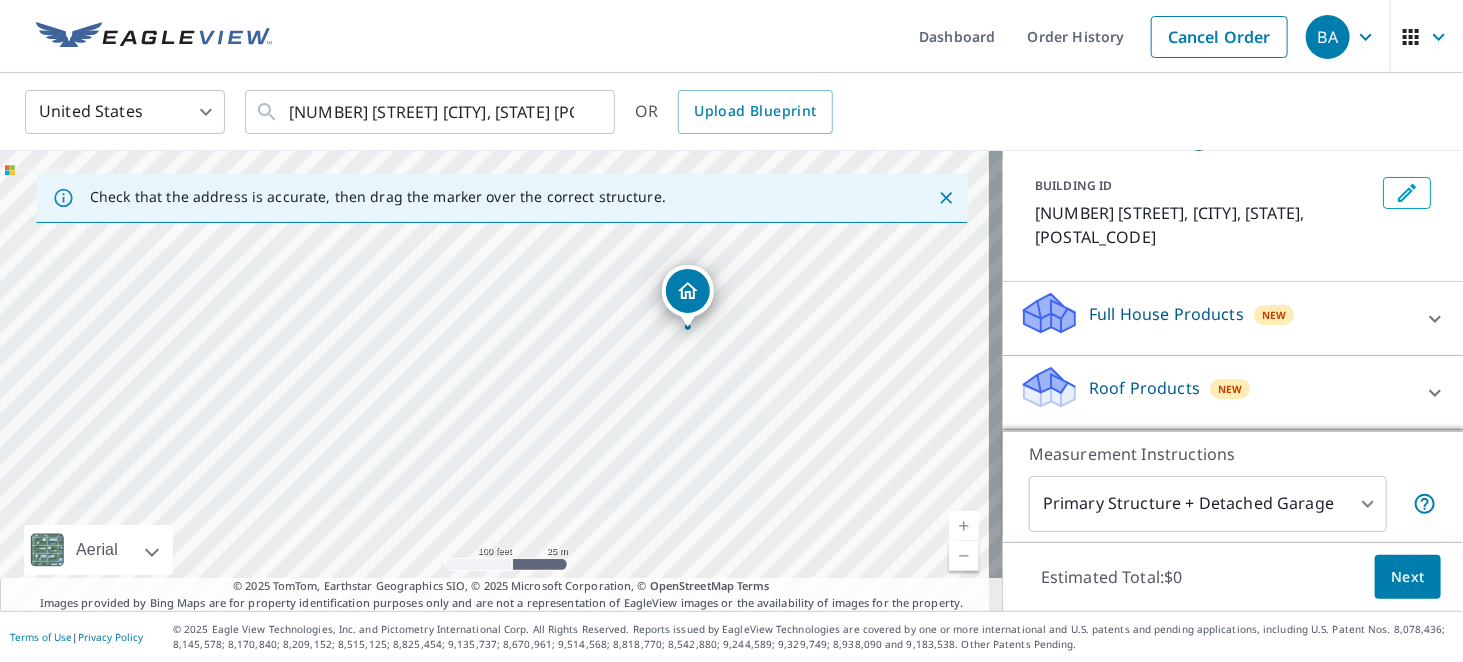 scroll, scrollTop: 200, scrollLeft: 0, axis: vertical 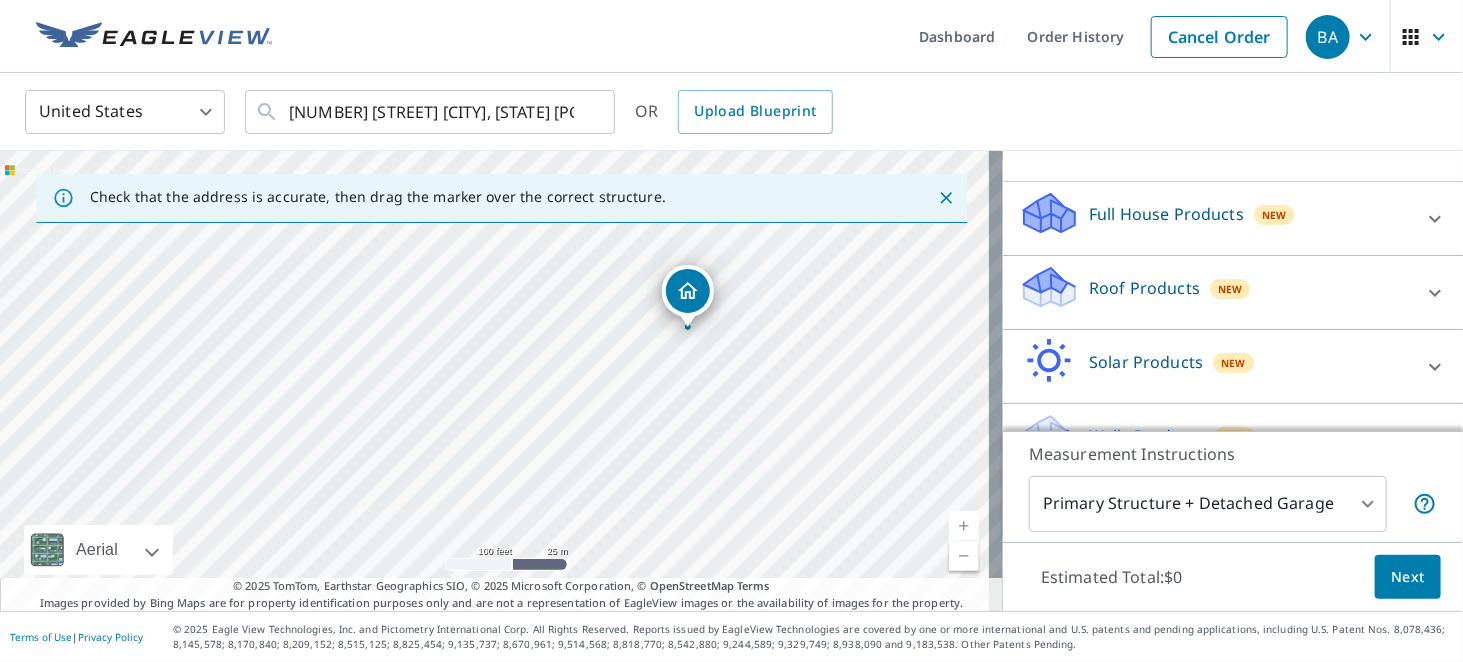 click 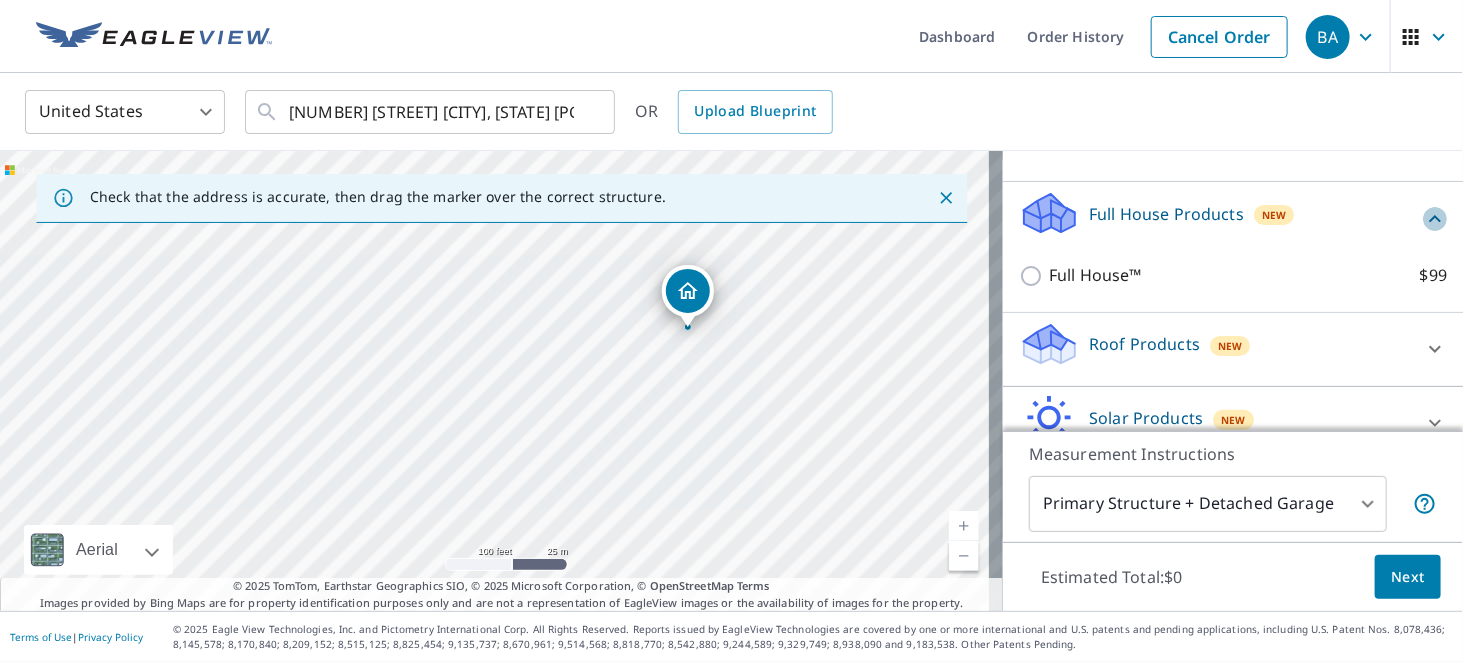 click 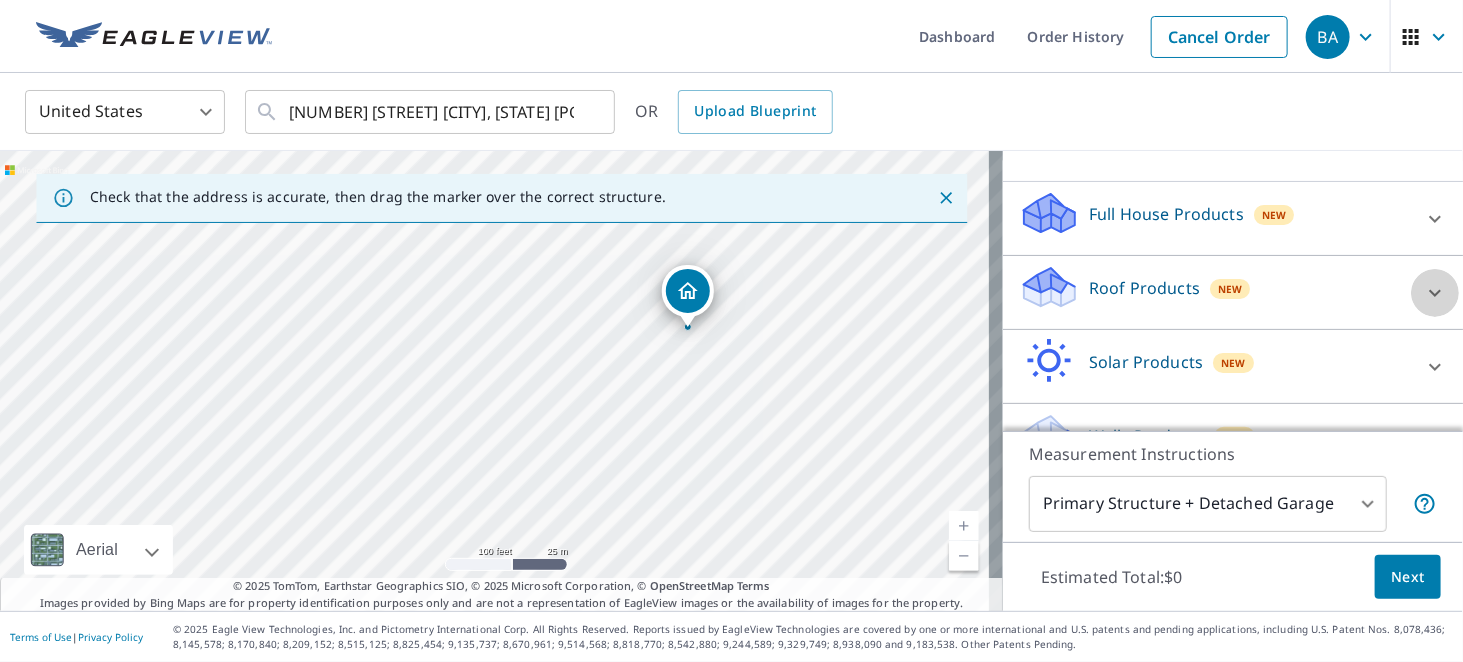 click 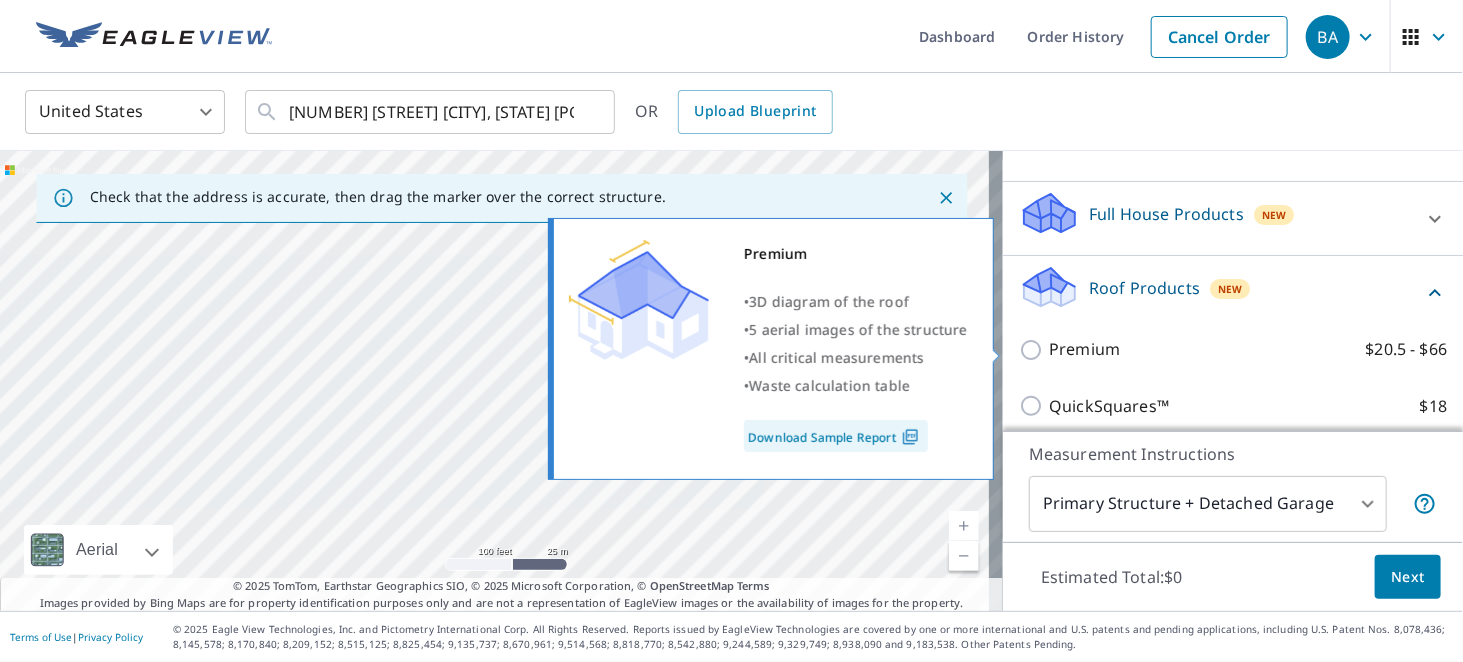 click on "Premium $20.5 - $66" at bounding box center [1034, 350] 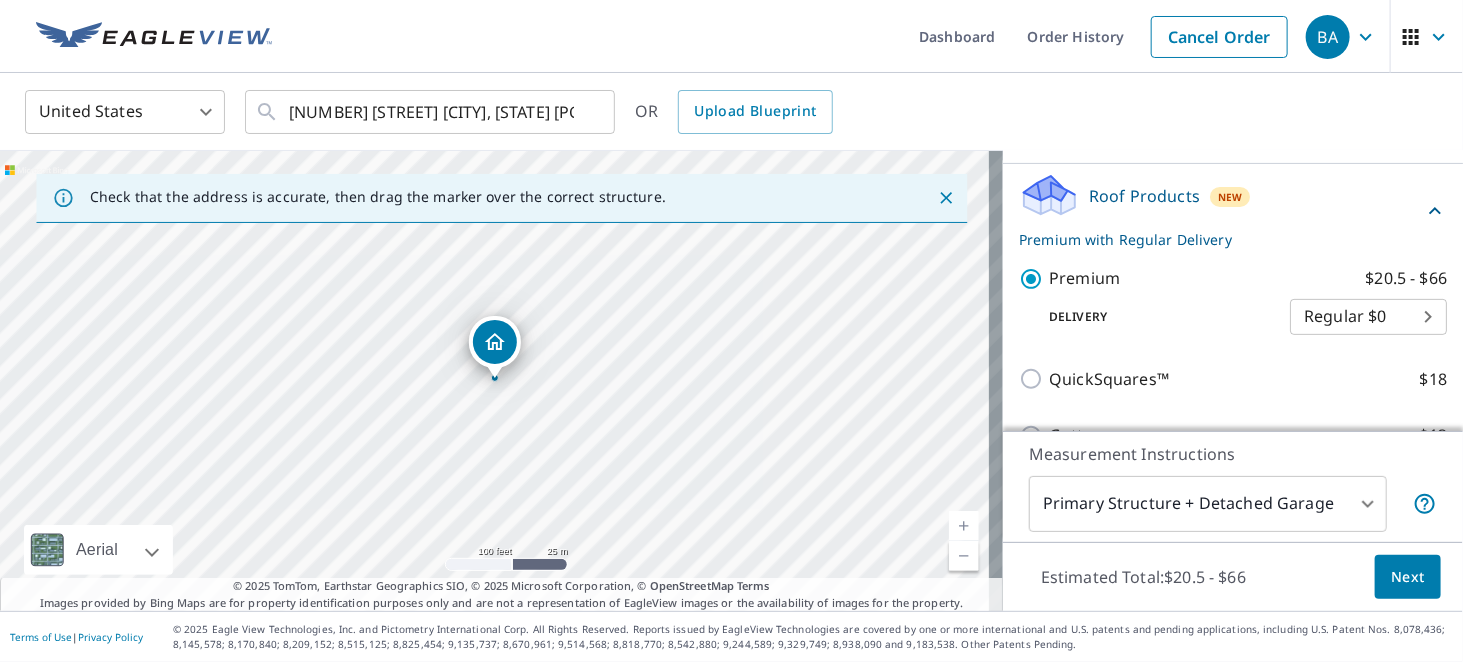 scroll, scrollTop: 400, scrollLeft: 0, axis: vertical 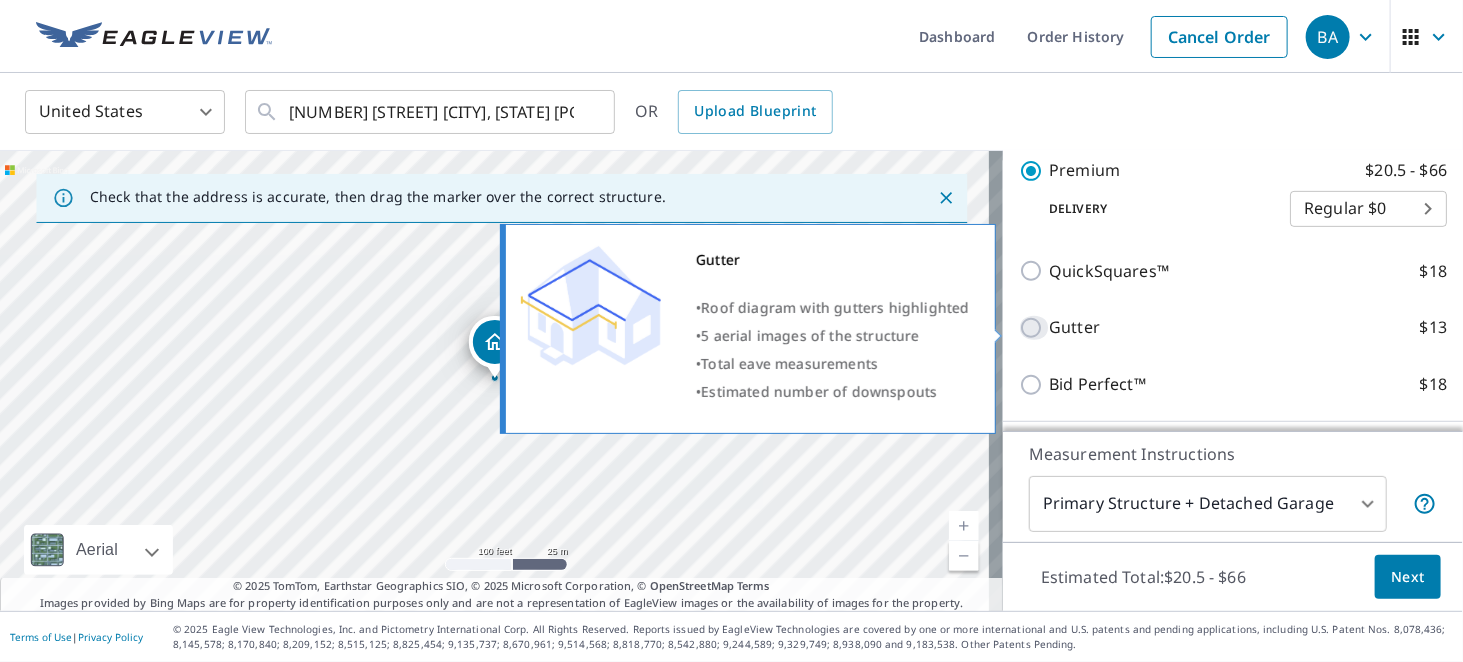 click on "[ITEM] [PRICE]" at bounding box center (1034, 328) 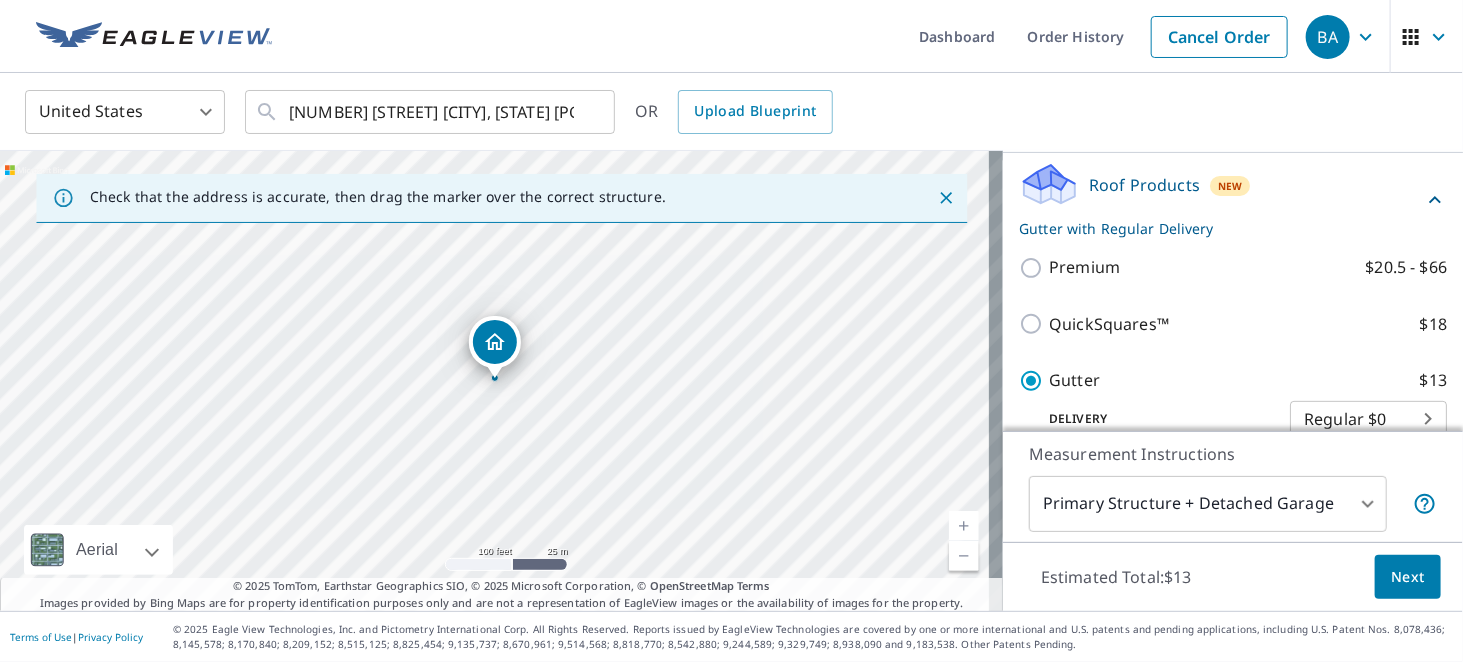scroll, scrollTop: 200, scrollLeft: 0, axis: vertical 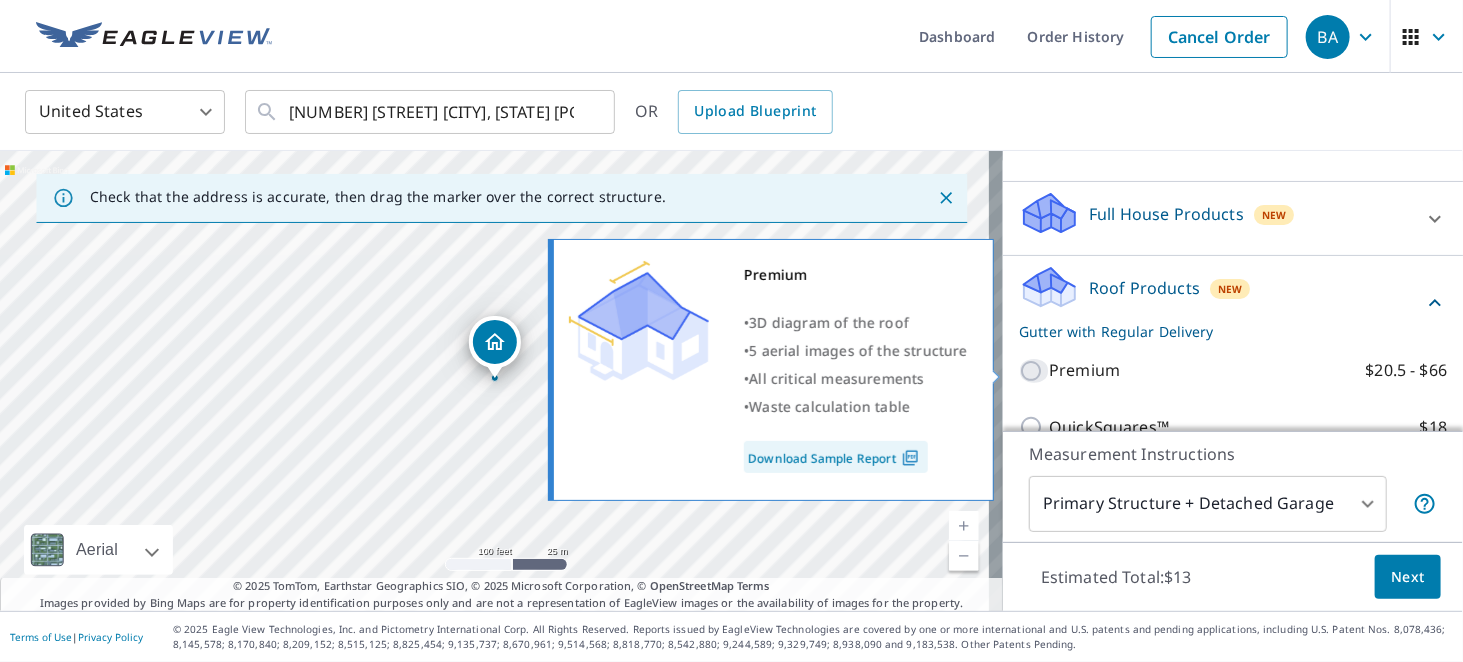 click on "Premium $20.5 - $66" at bounding box center (1034, 371) 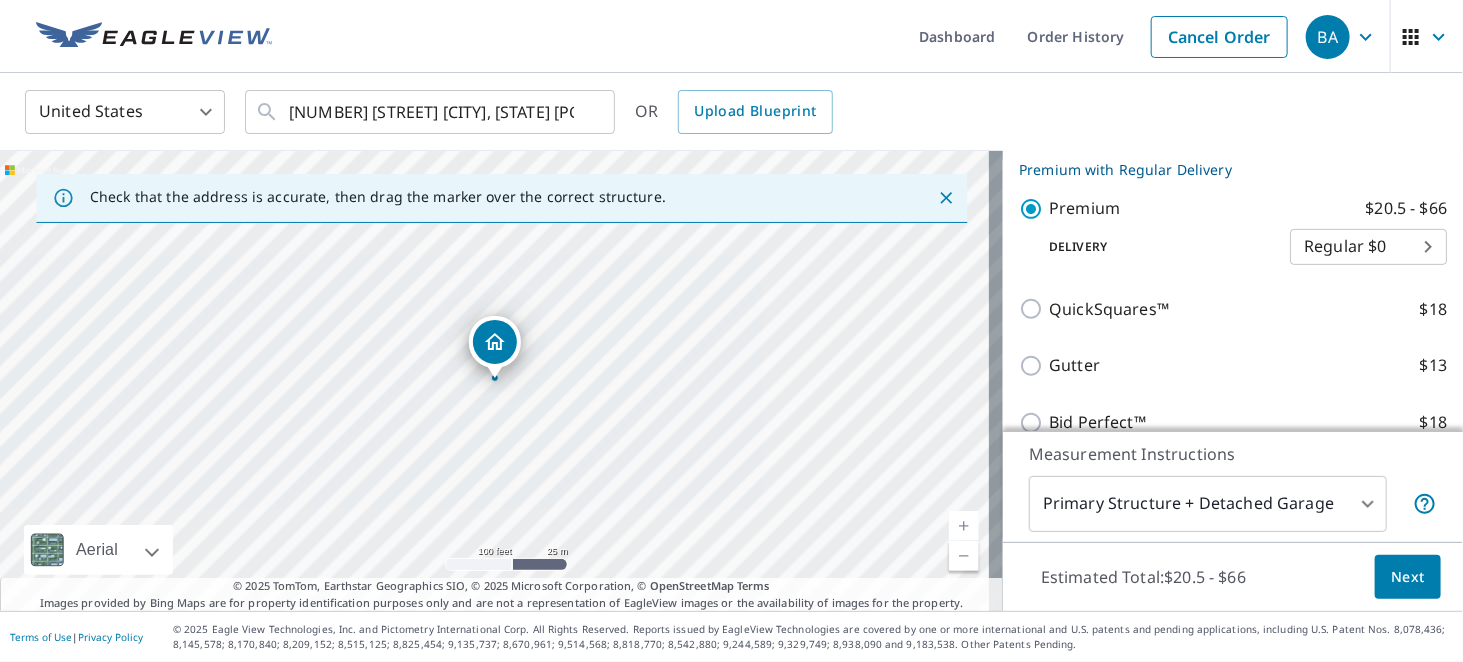 scroll, scrollTop: 400, scrollLeft: 0, axis: vertical 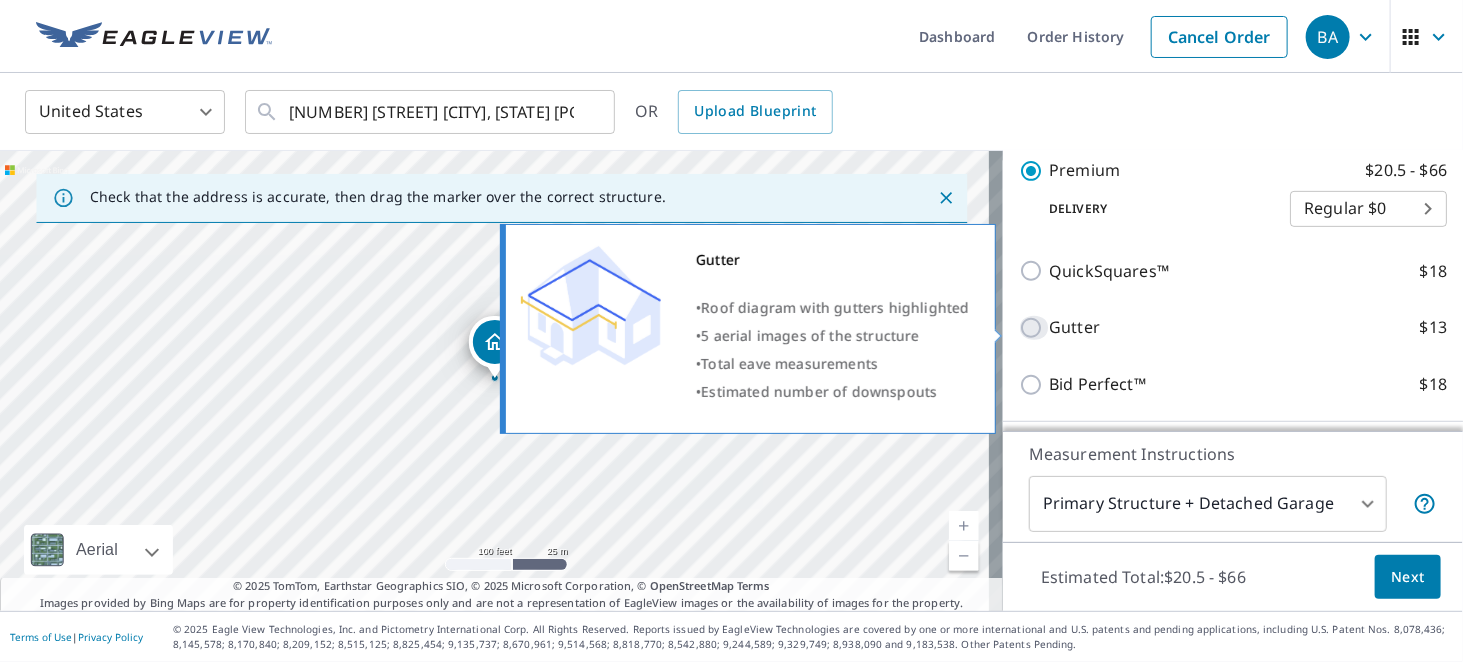 click on "[ITEM] [PRICE]" at bounding box center [1034, 328] 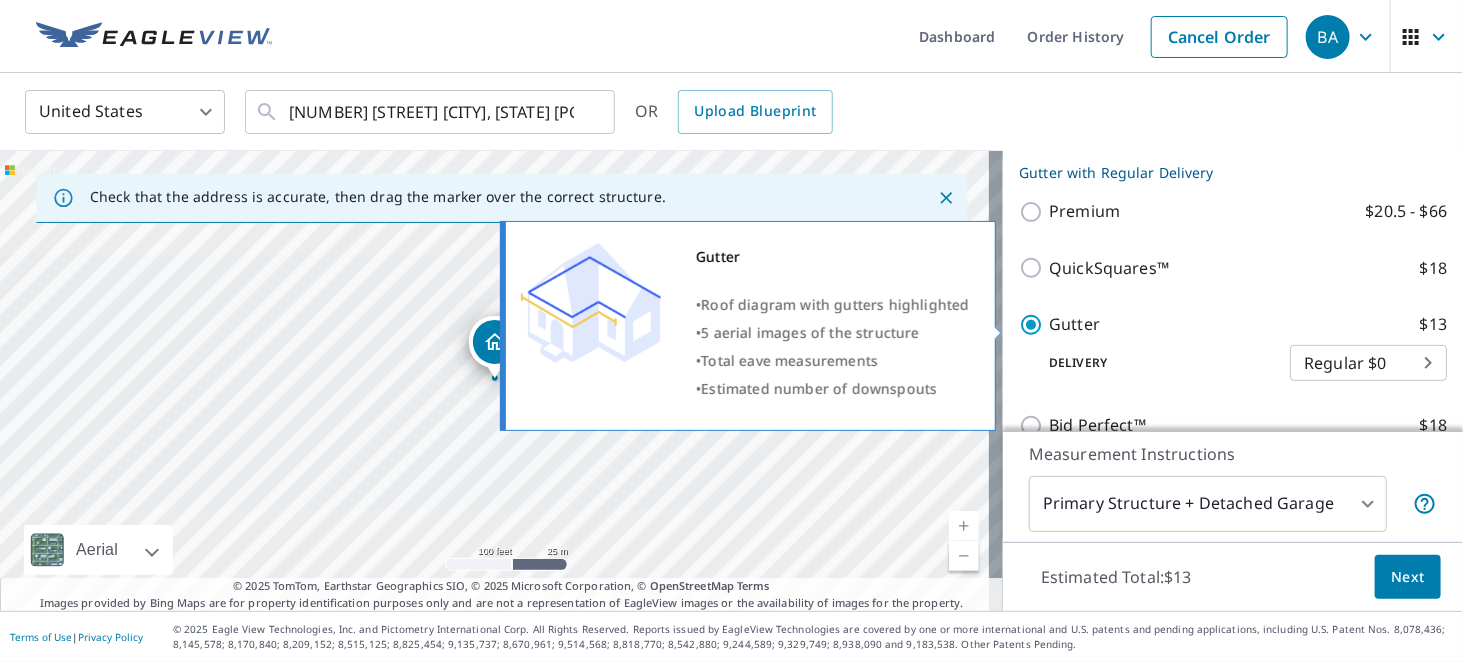 scroll, scrollTop: 438, scrollLeft: 0, axis: vertical 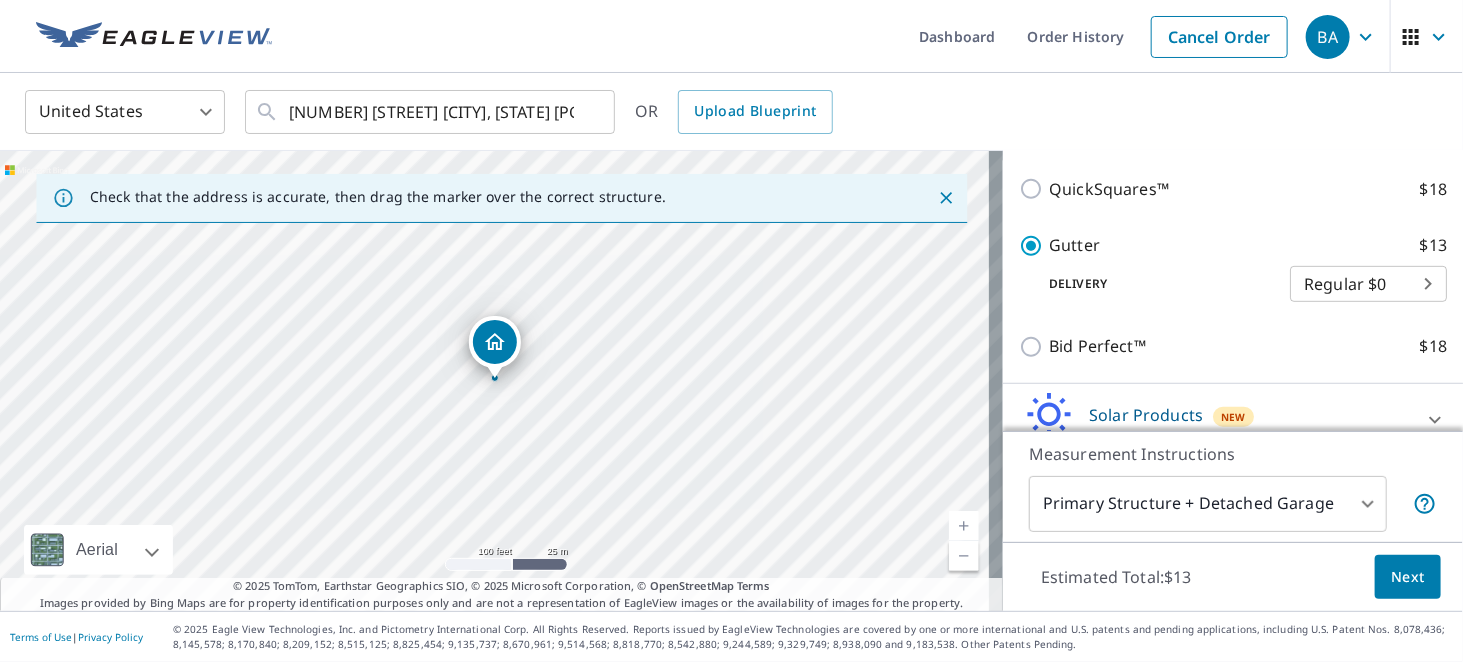click on "Next" at bounding box center [1408, 577] 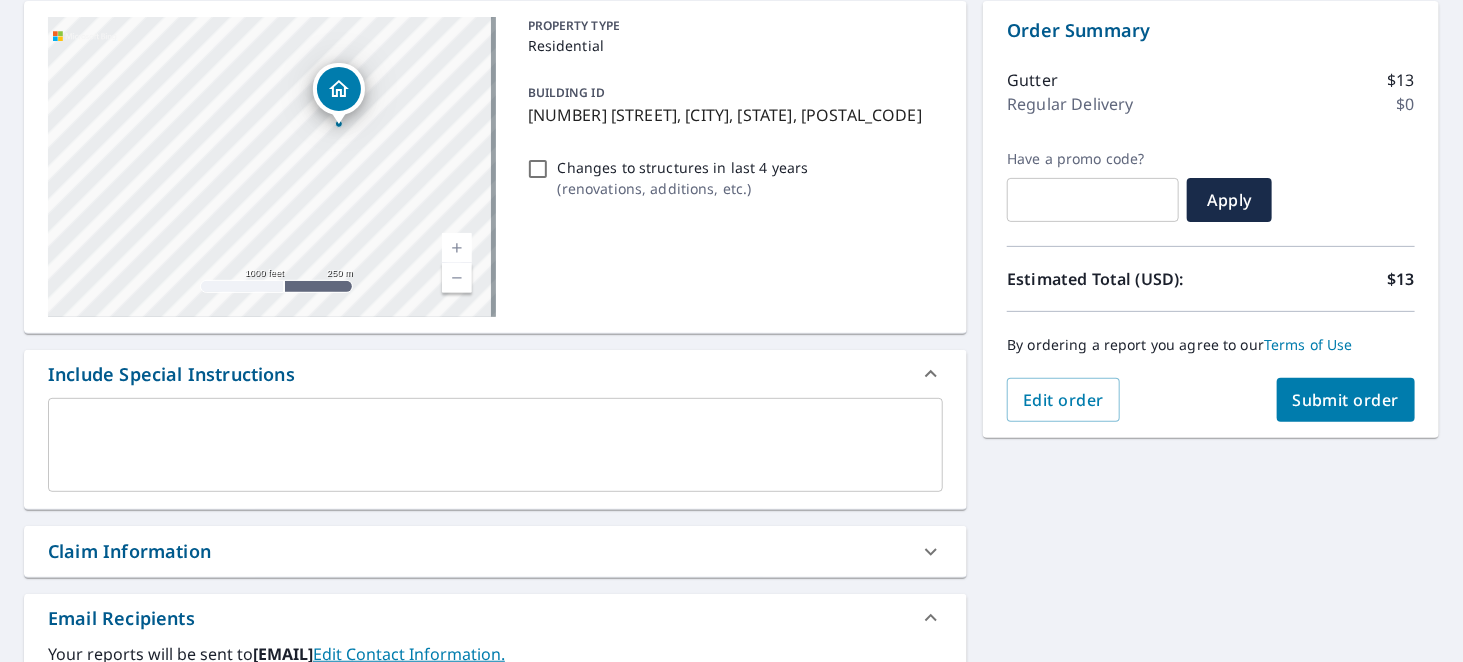 scroll, scrollTop: 400, scrollLeft: 0, axis: vertical 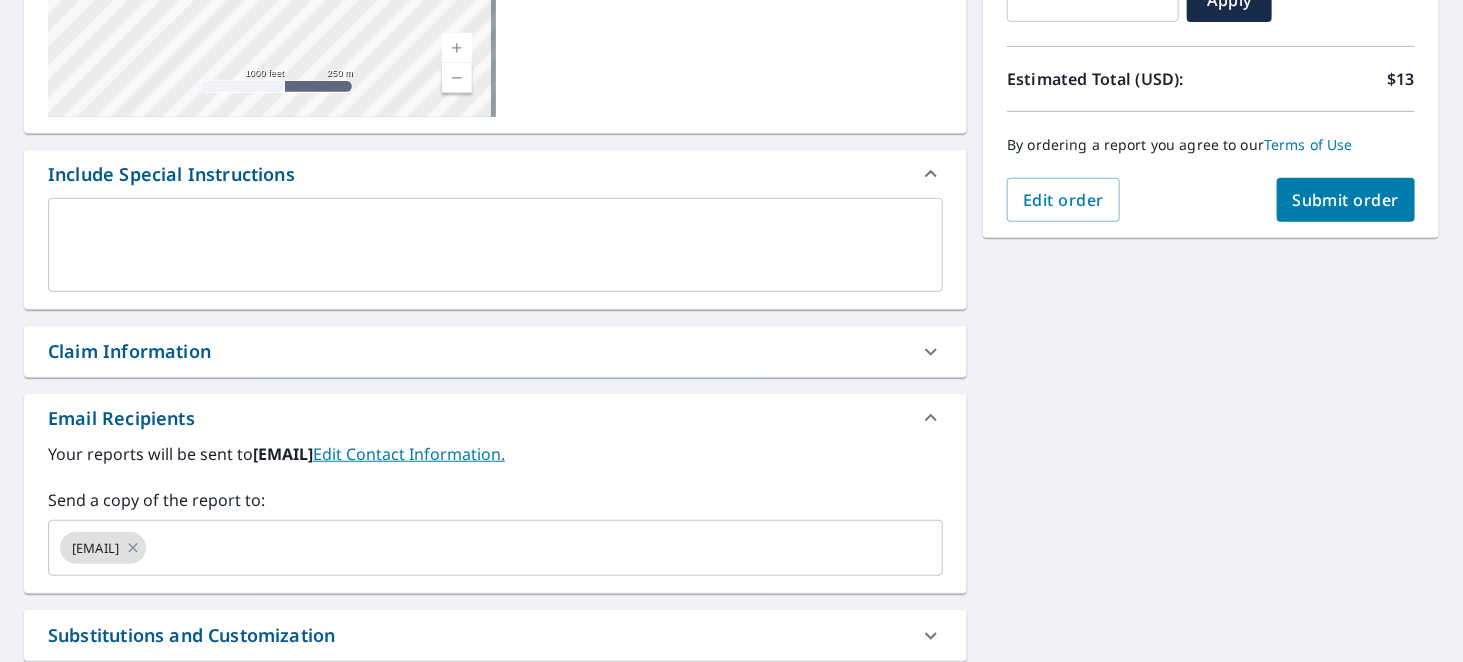 click 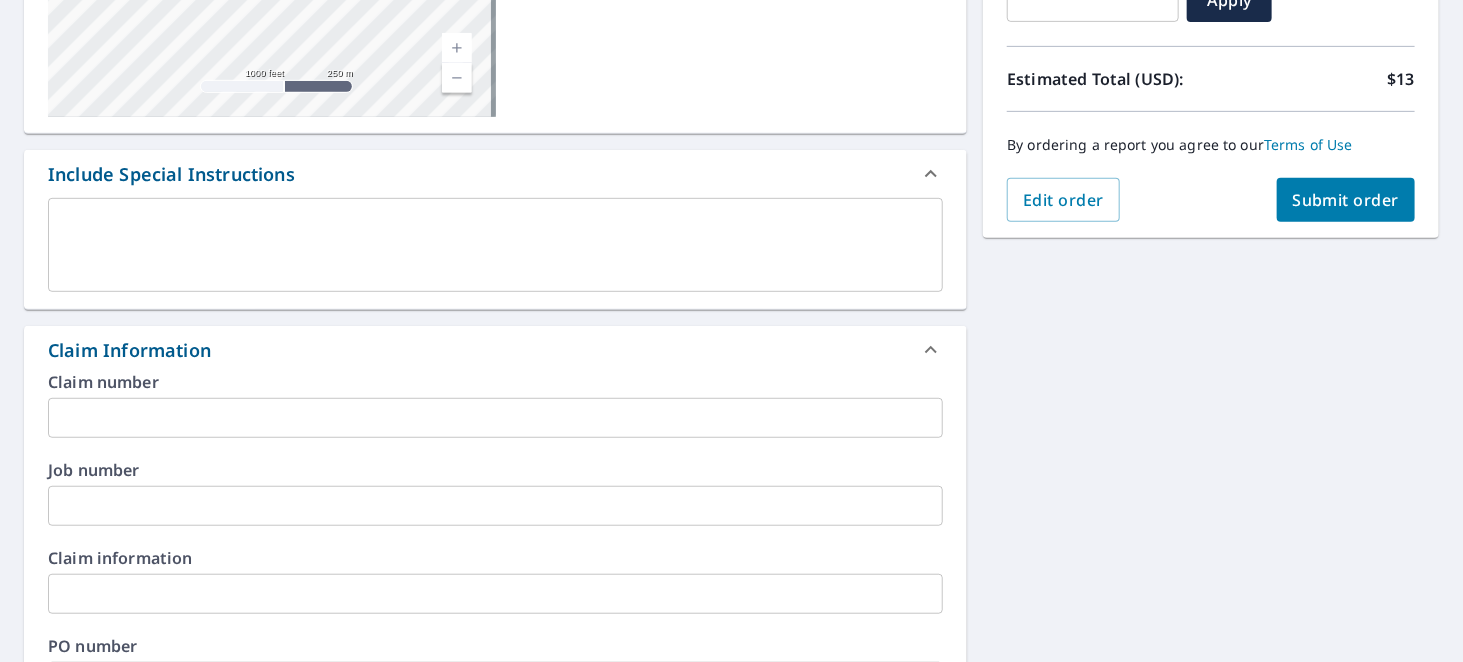 checkbox on "true" 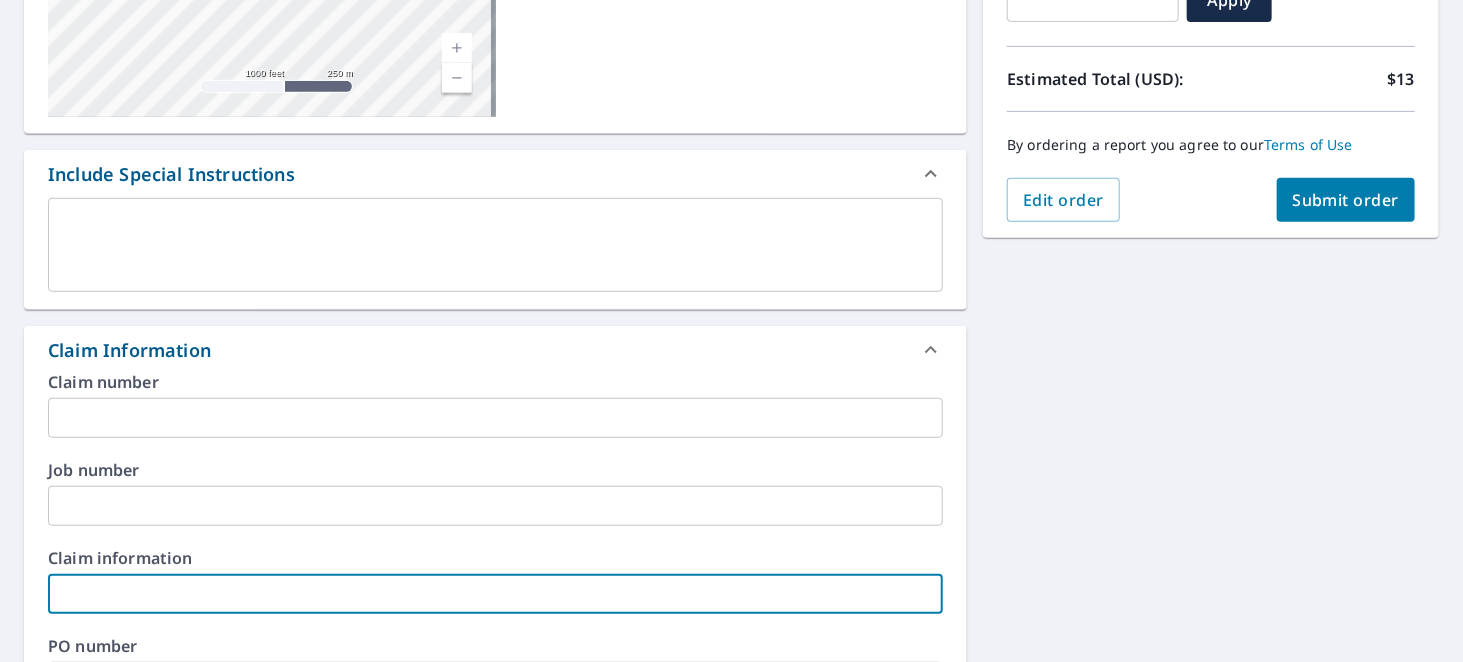 click at bounding box center (495, 594) 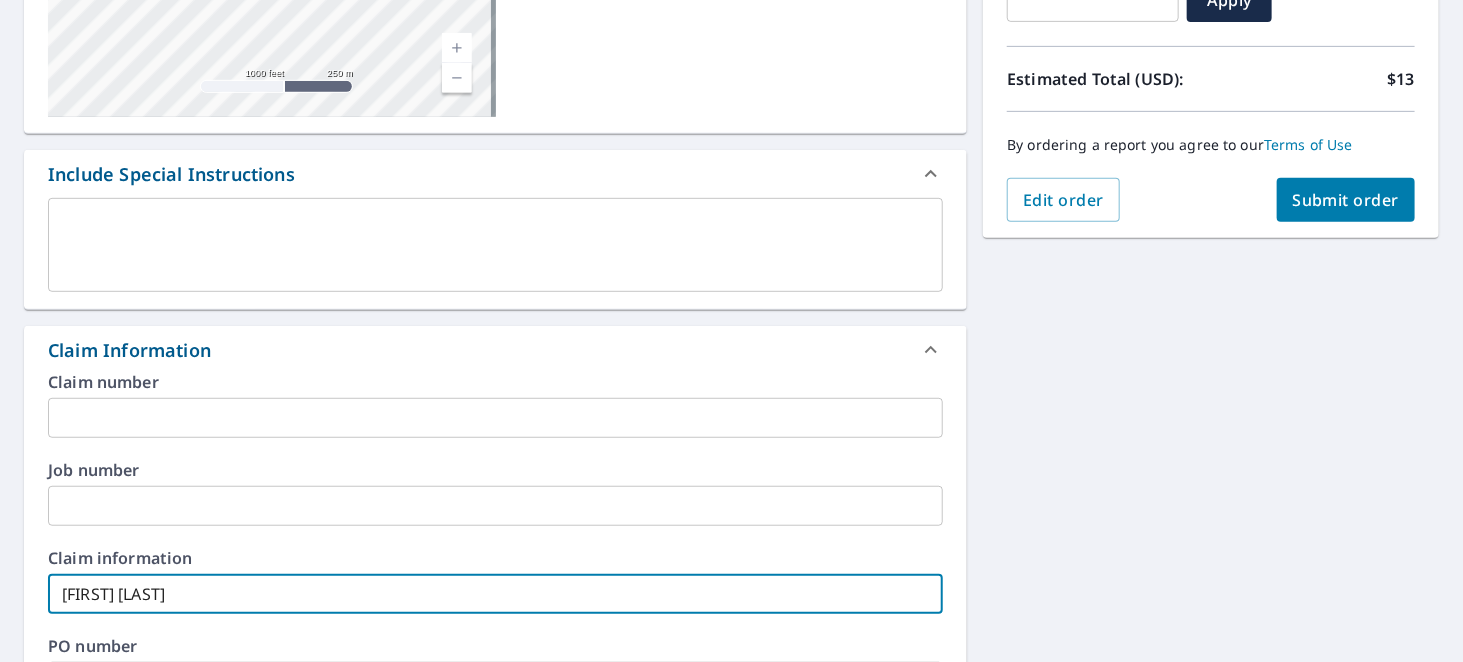 checkbox on "true" 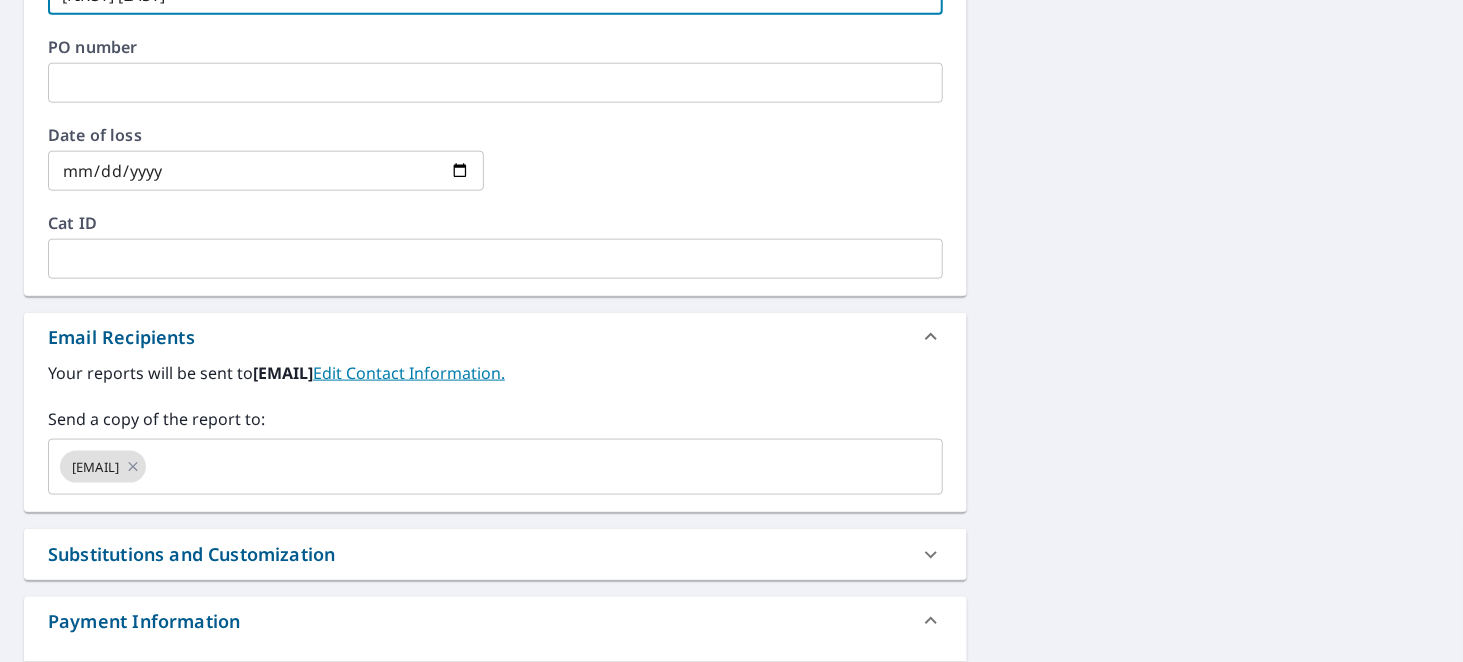 scroll, scrollTop: 1000, scrollLeft: 0, axis: vertical 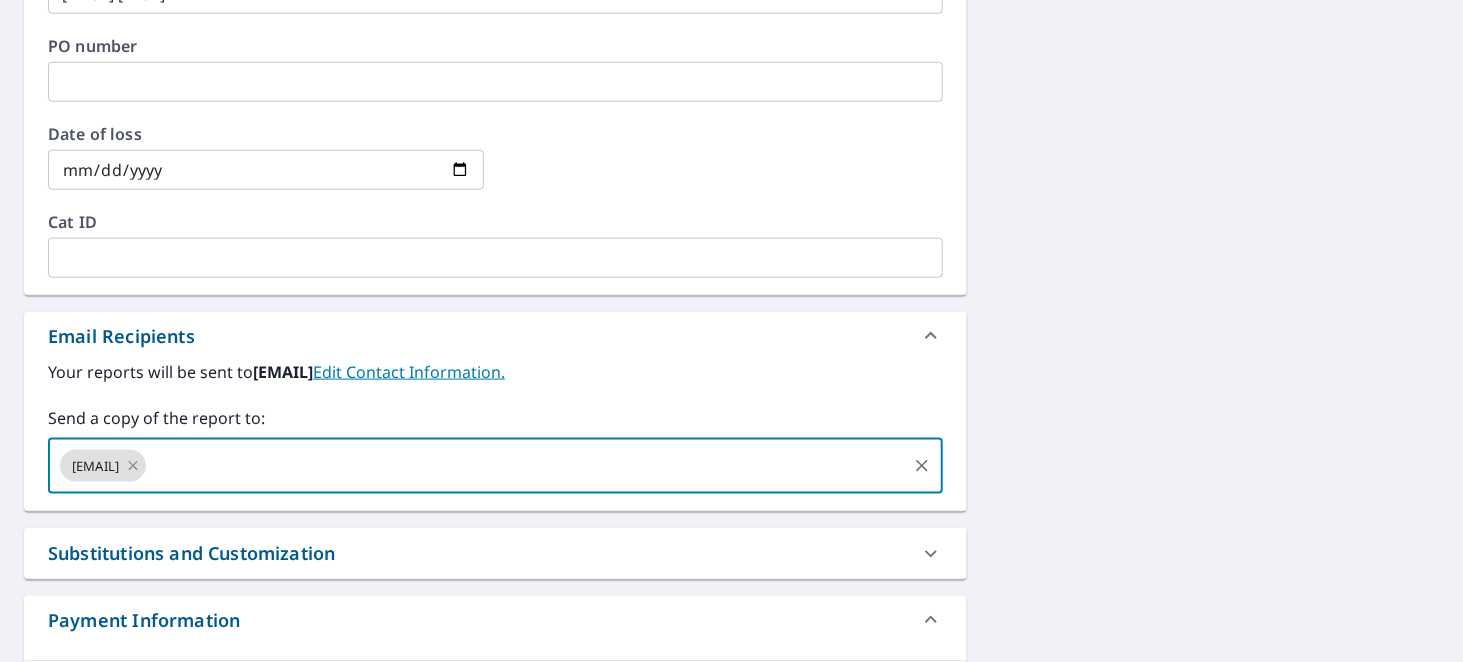 click at bounding box center (526, 466) 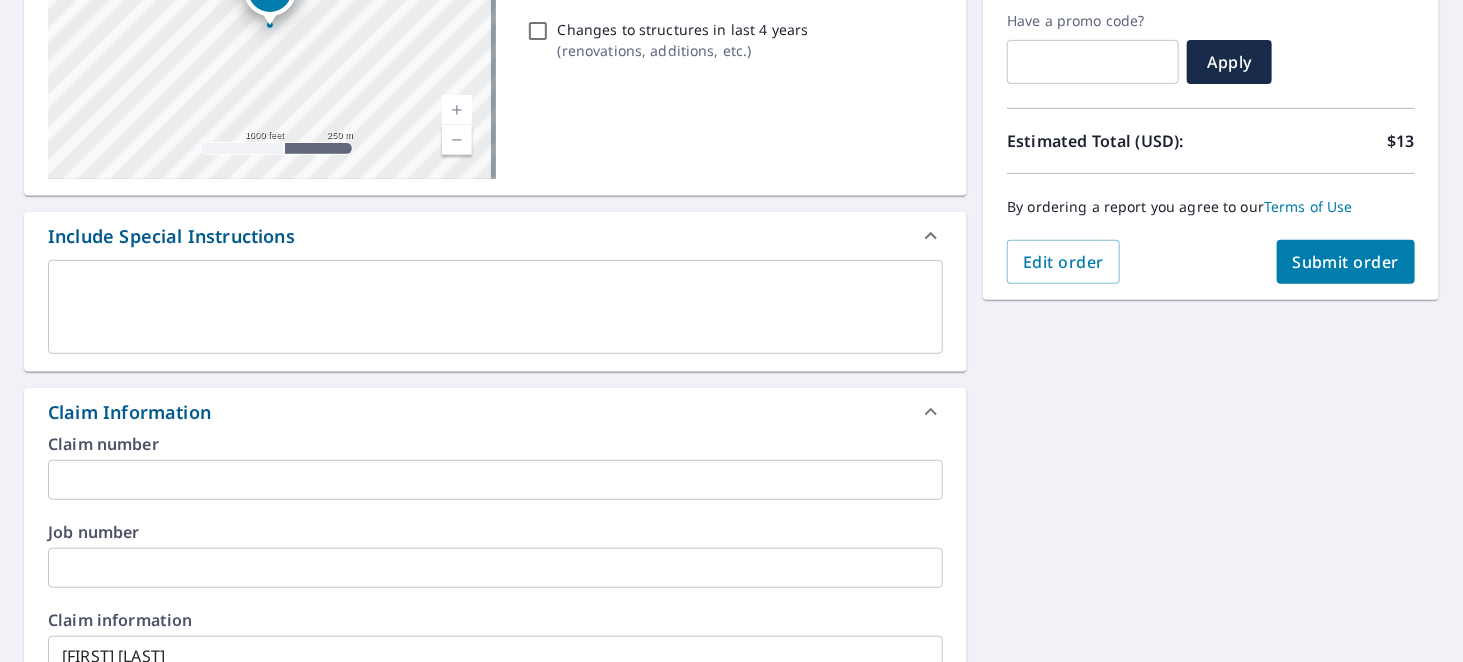 scroll, scrollTop: 200, scrollLeft: 0, axis: vertical 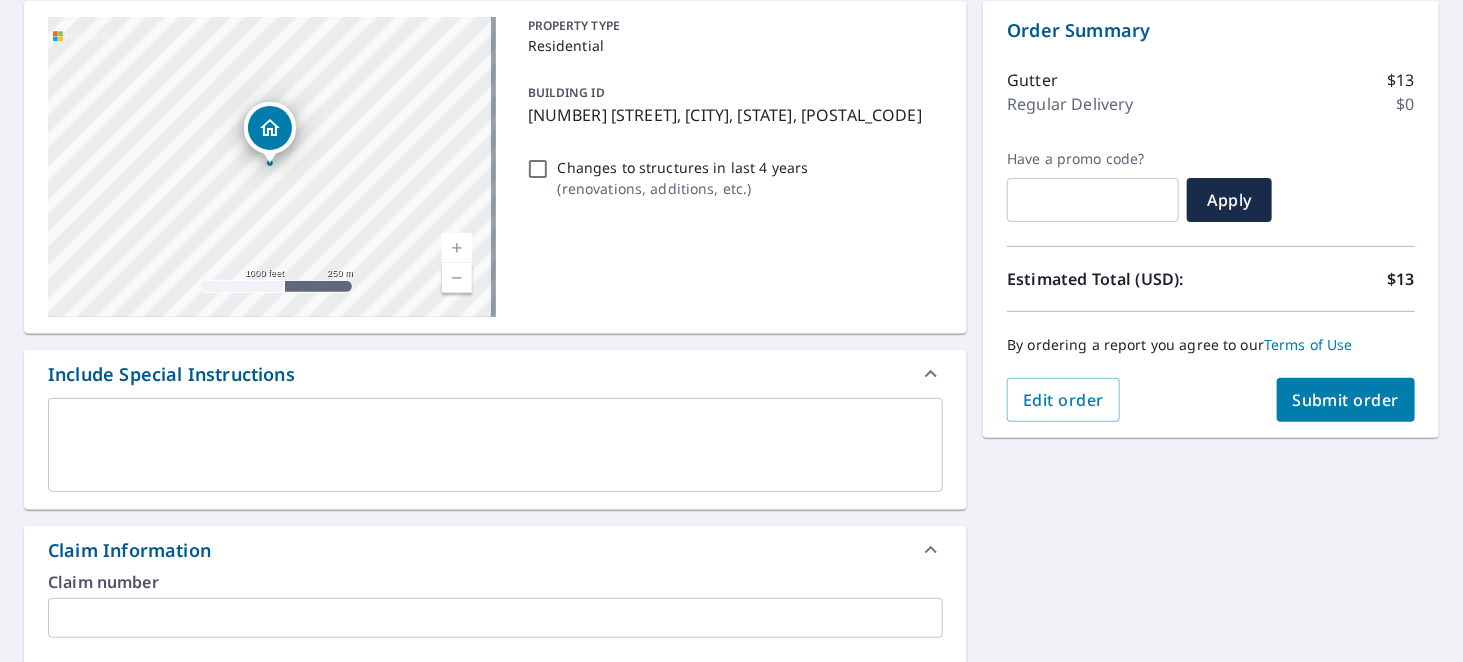 type on "[EMAIL]" 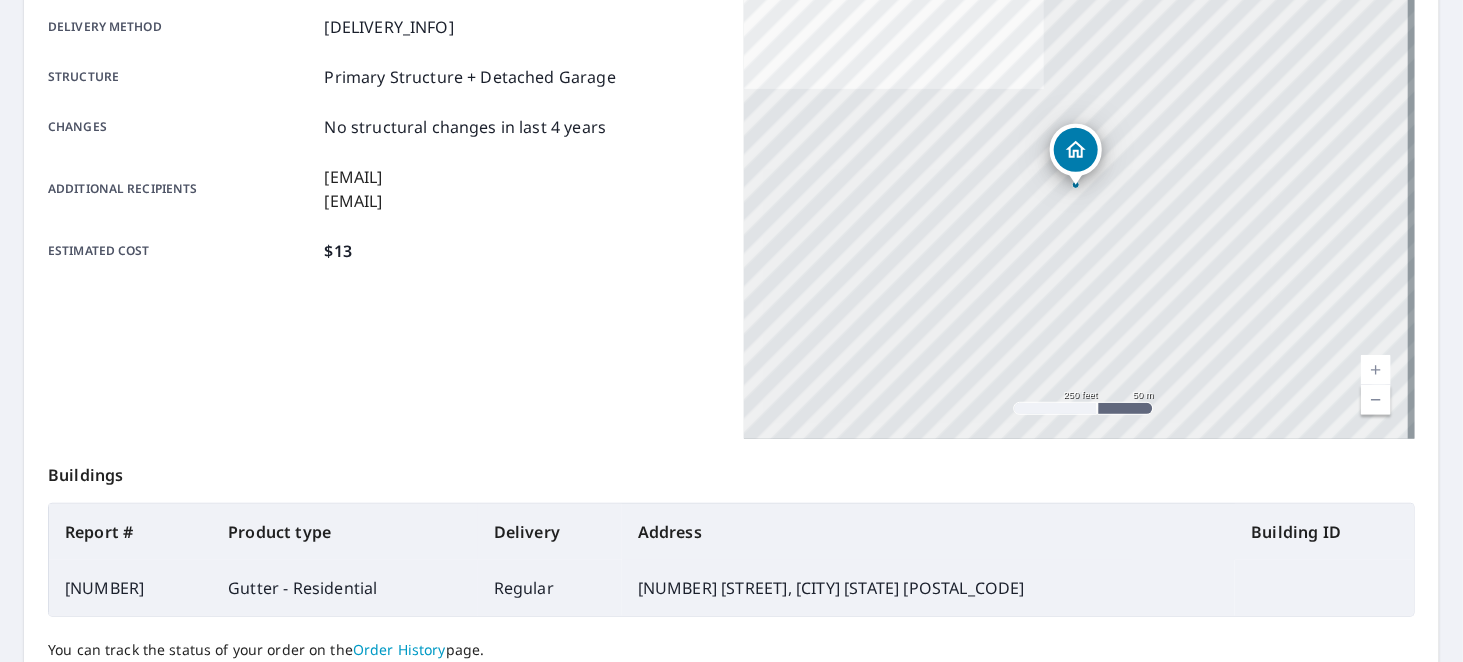 scroll, scrollTop: 500, scrollLeft: 0, axis: vertical 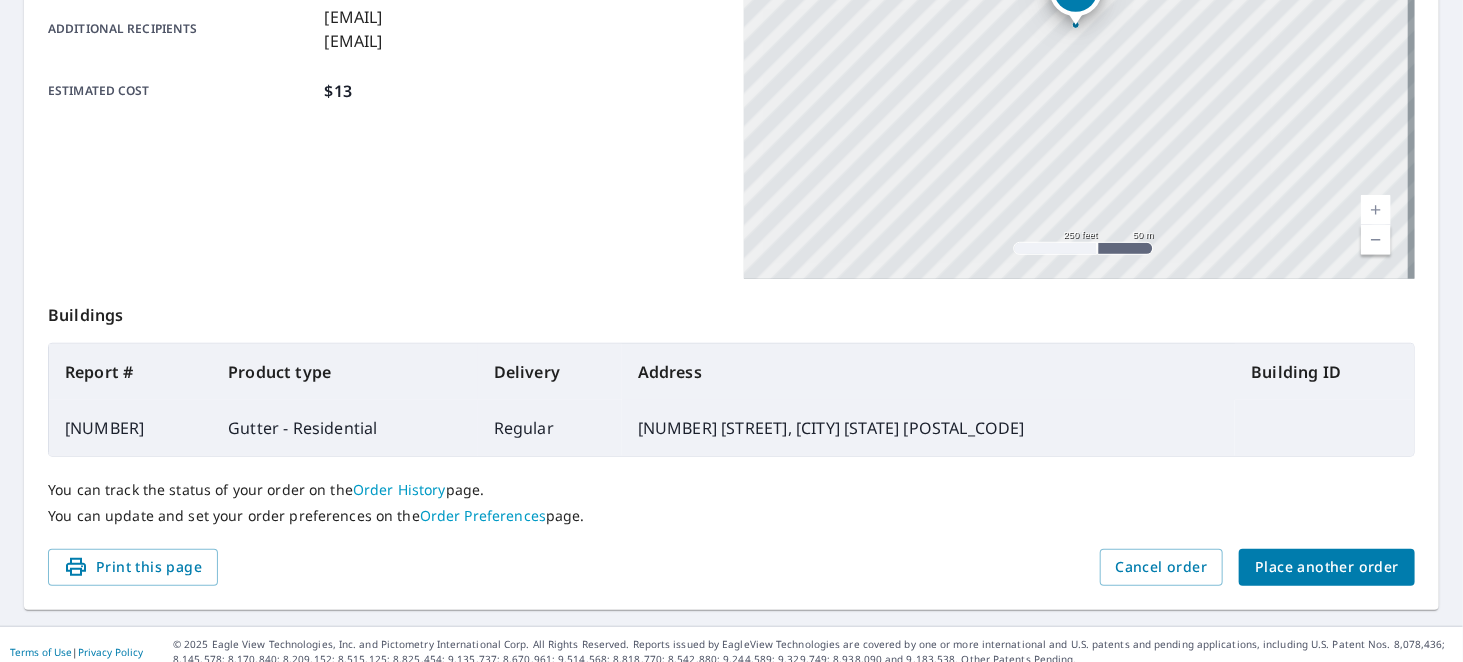 click on "Place another order" at bounding box center [1327, 567] 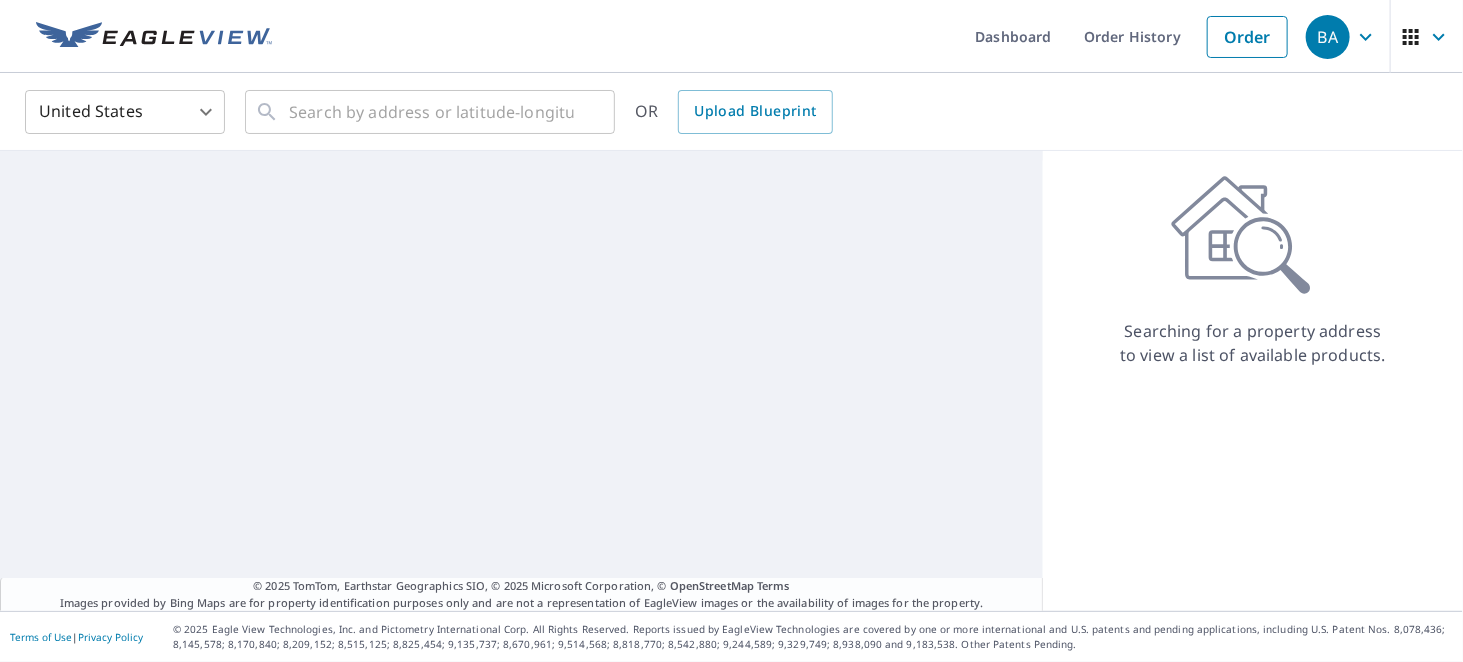 scroll, scrollTop: 0, scrollLeft: 0, axis: both 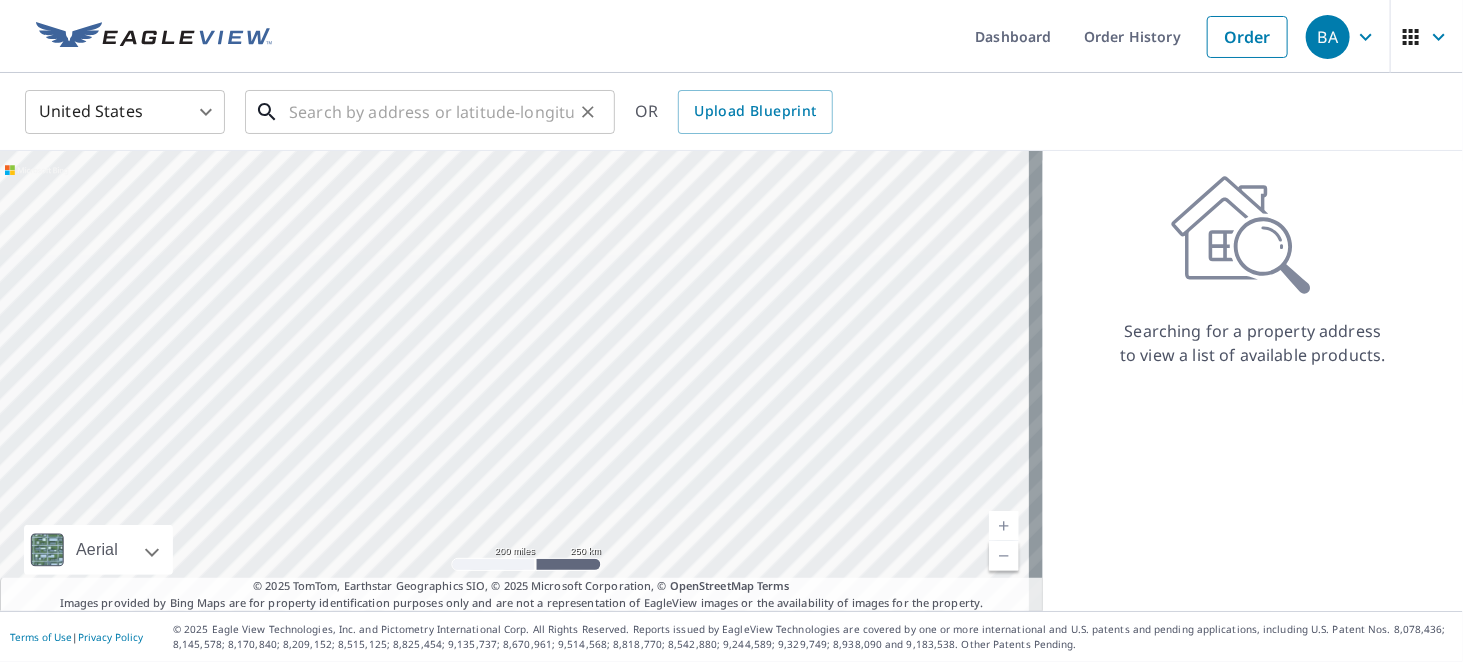 click at bounding box center [431, 112] 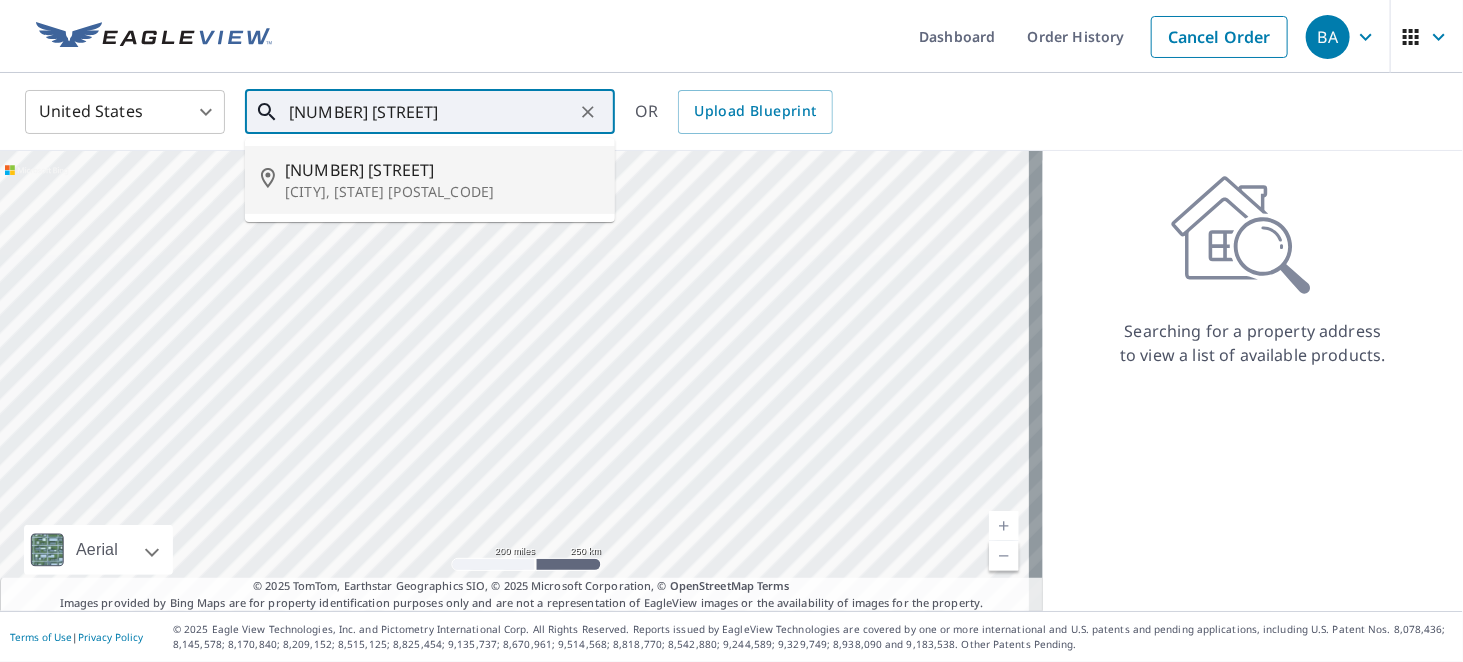 click on "[NUMBER] [STREET]" at bounding box center [442, 170] 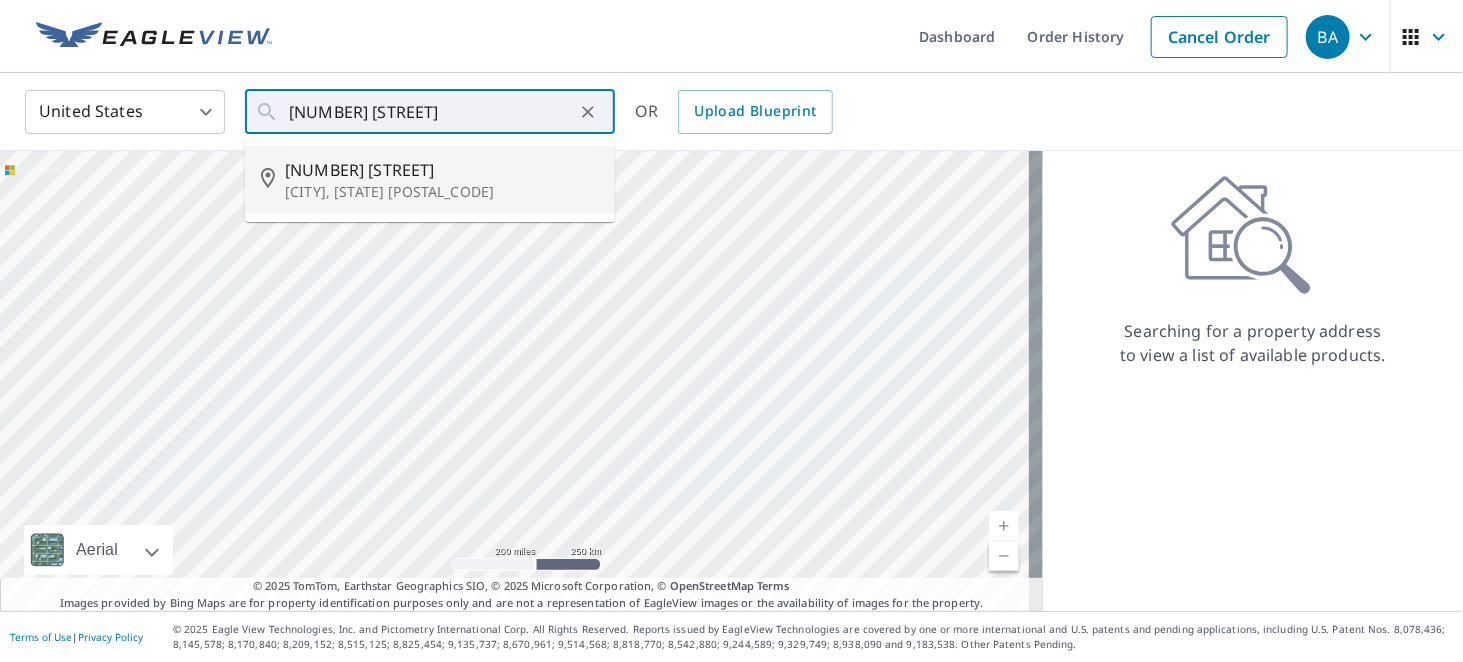 type on "[NUMBER] [STREET] [CITY], [STATE] [POSTAL_CODE]" 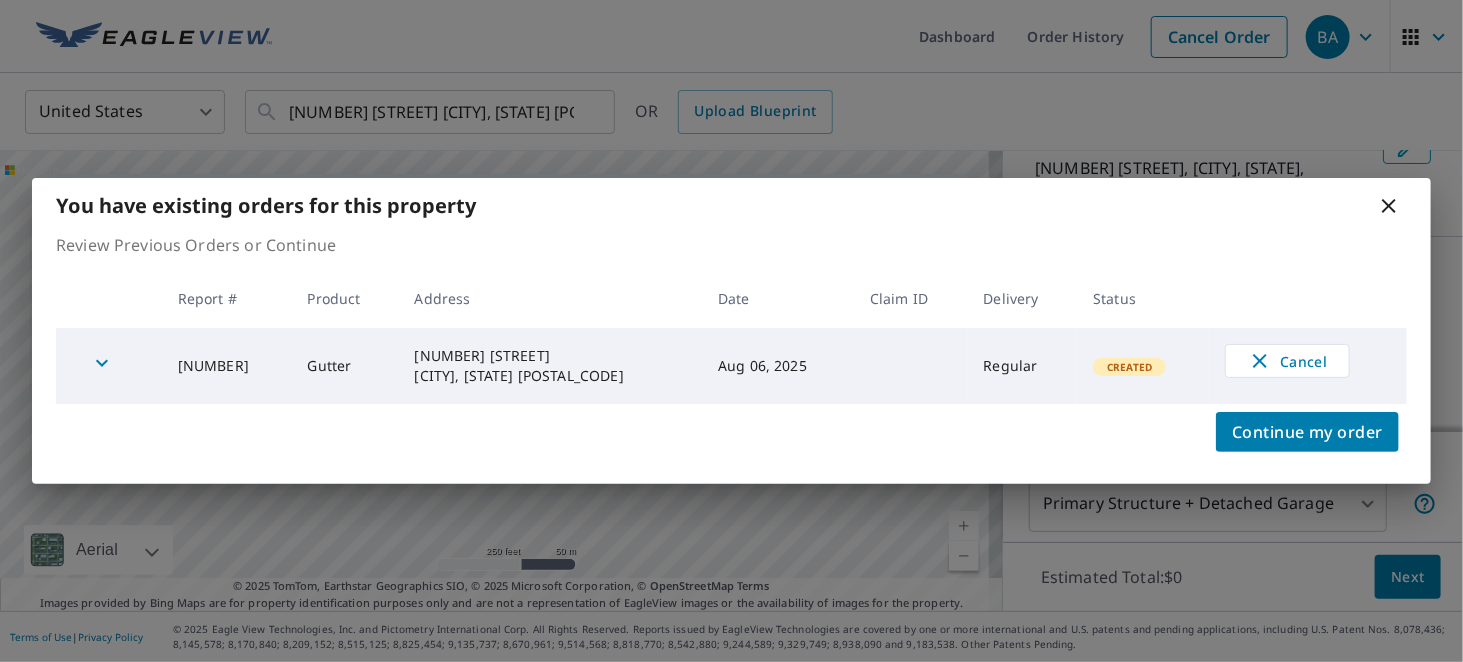scroll, scrollTop: 200, scrollLeft: 0, axis: vertical 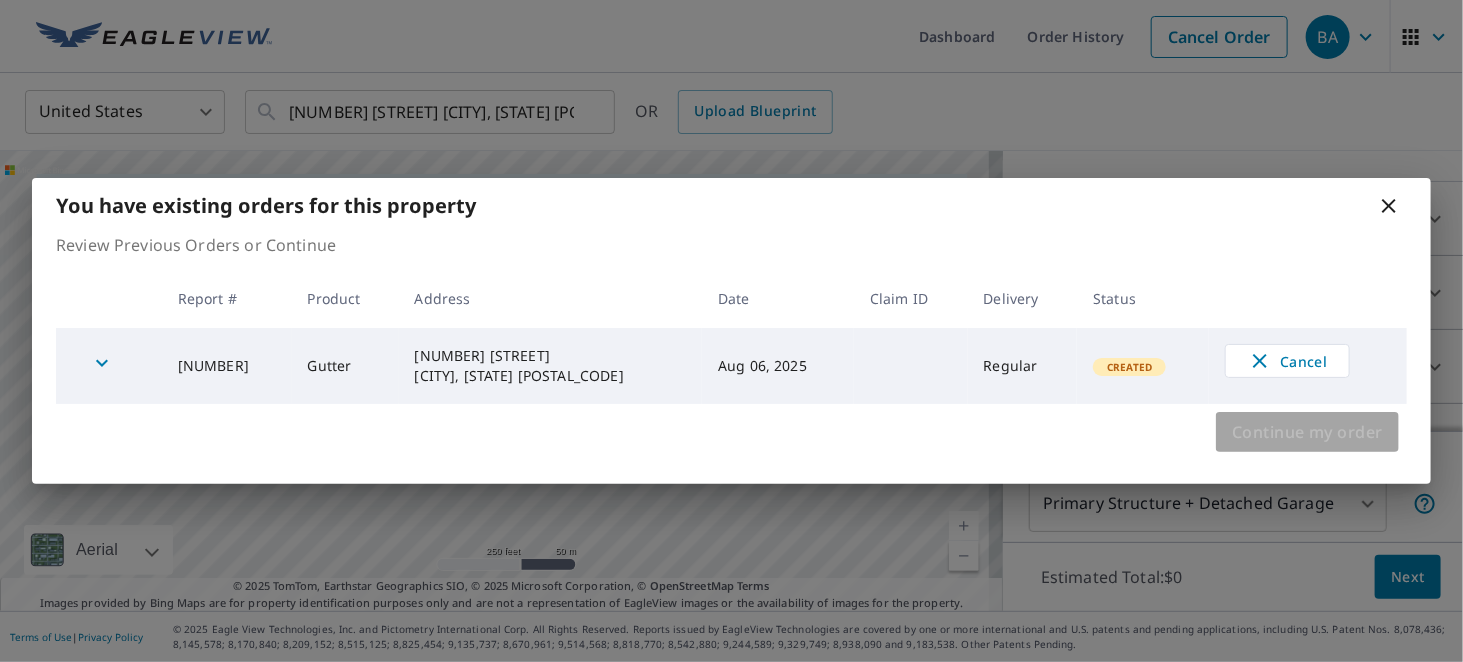 click on "Continue my order" at bounding box center [1307, 432] 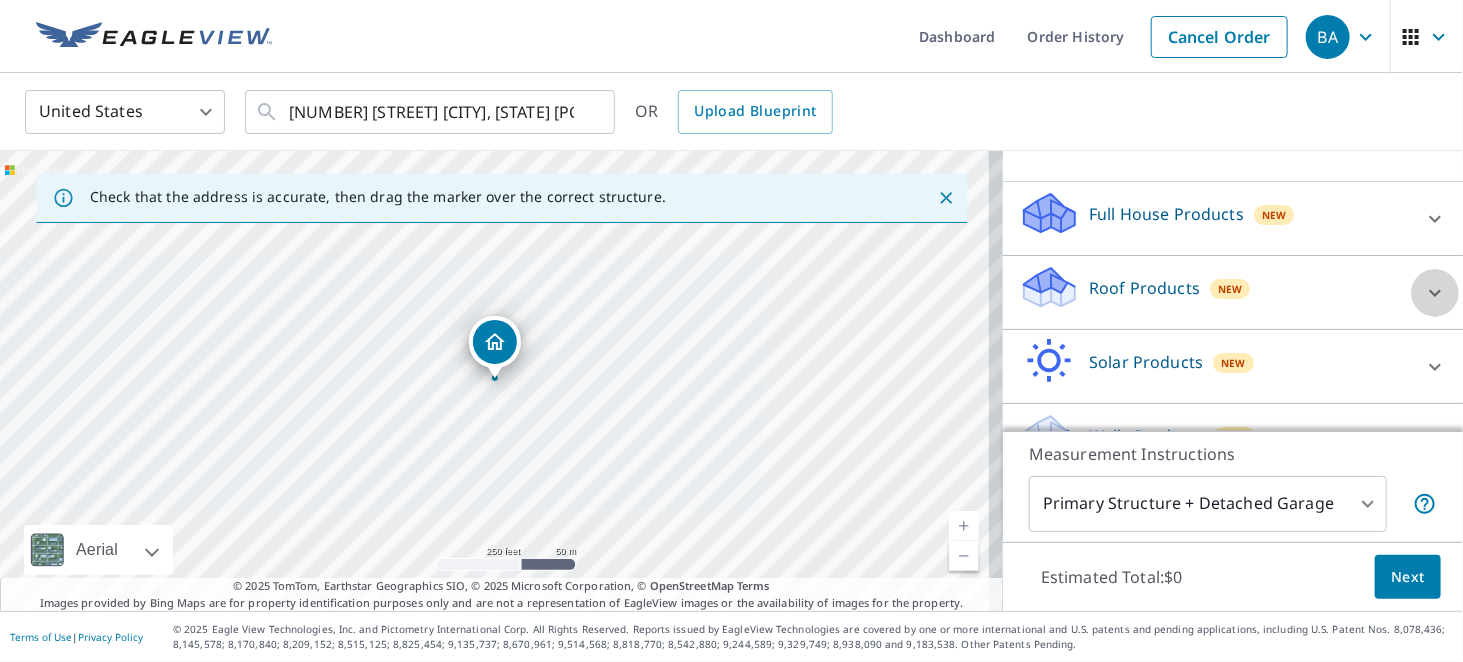 click 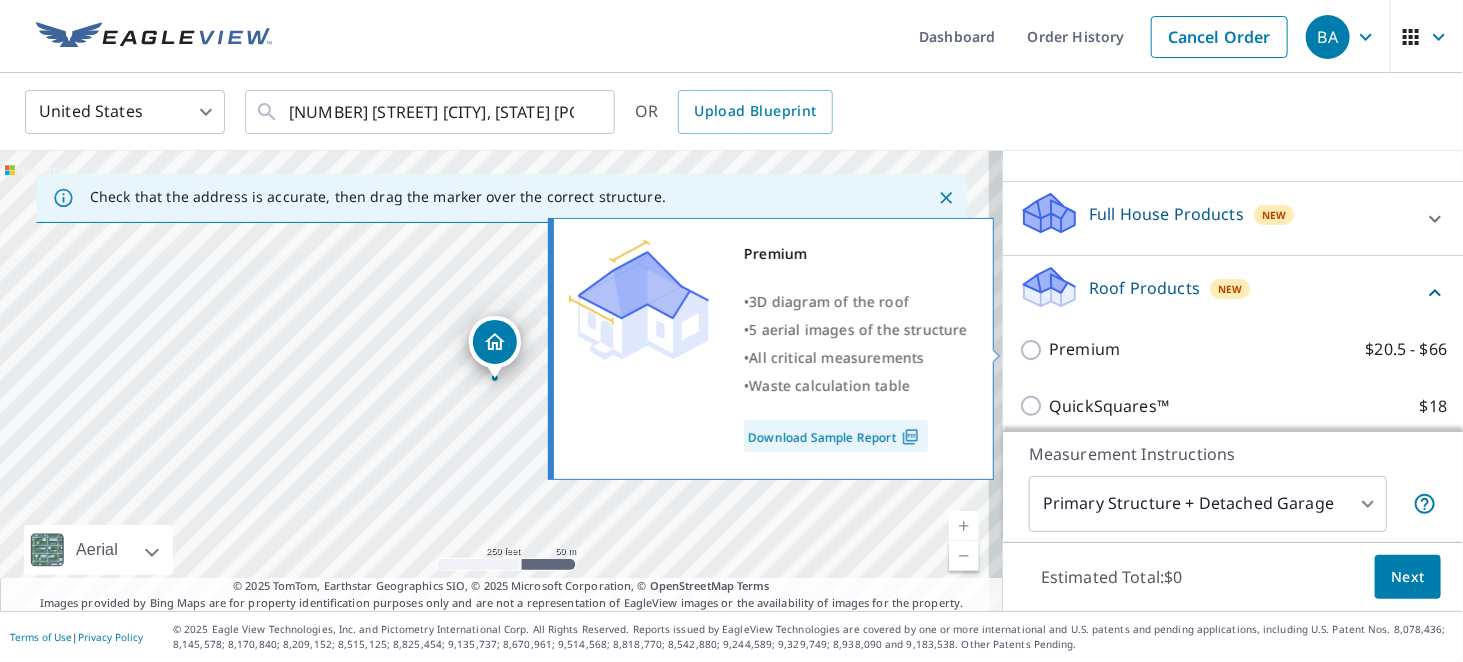 click on "Premium $20.5 - $66" at bounding box center [1034, 350] 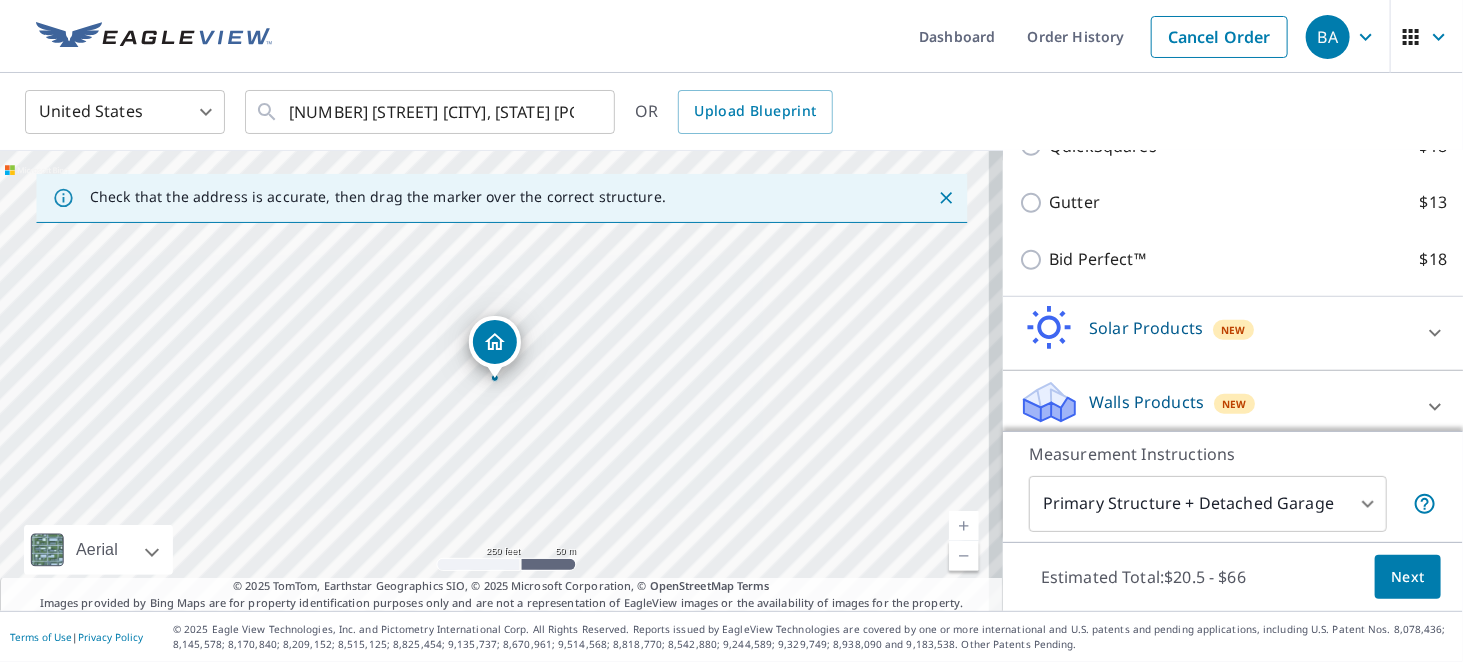 scroll, scrollTop: 538, scrollLeft: 0, axis: vertical 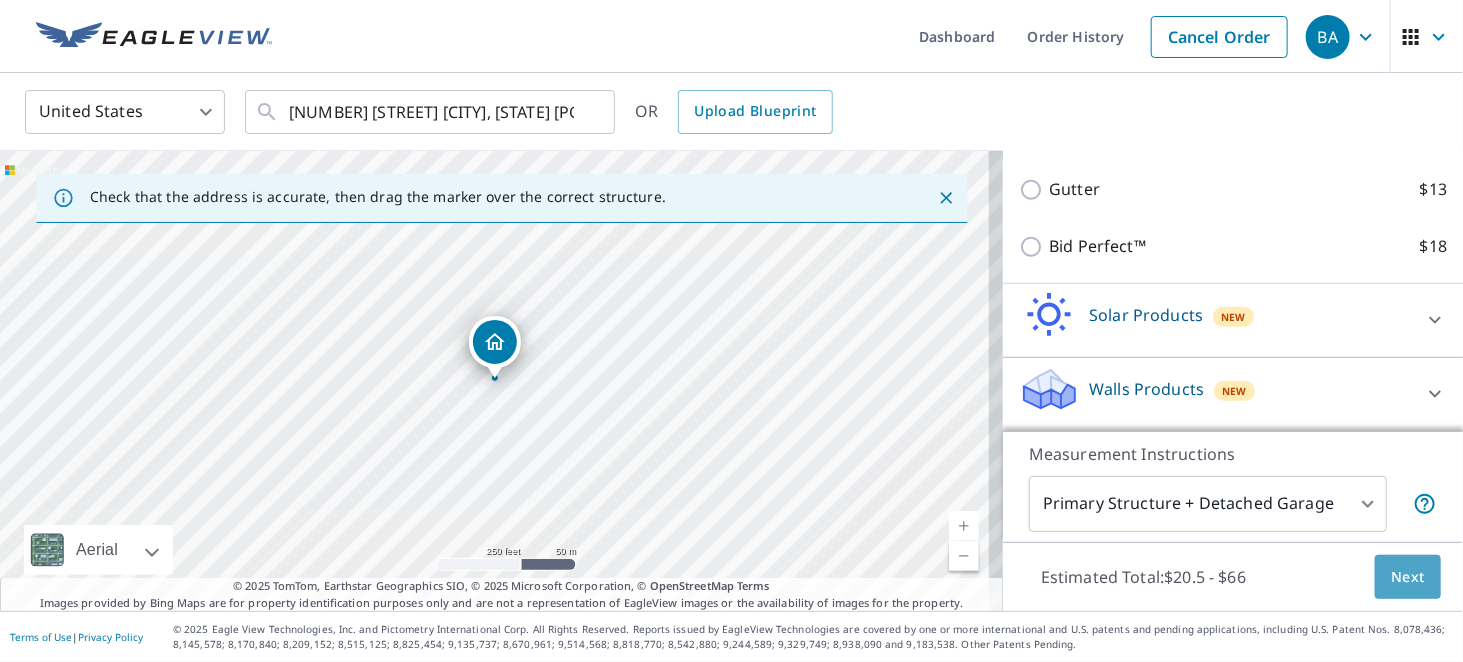 click on "Next" at bounding box center [1408, 577] 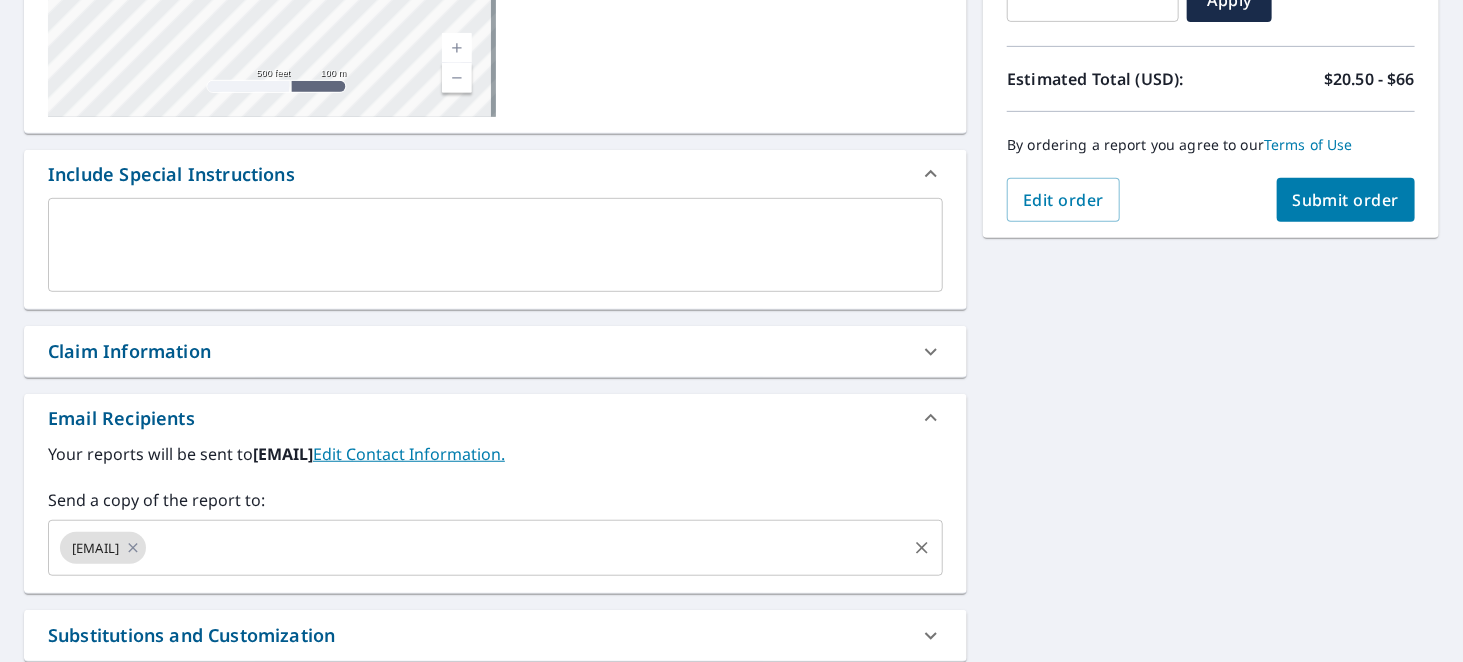 scroll, scrollTop: 200, scrollLeft: 0, axis: vertical 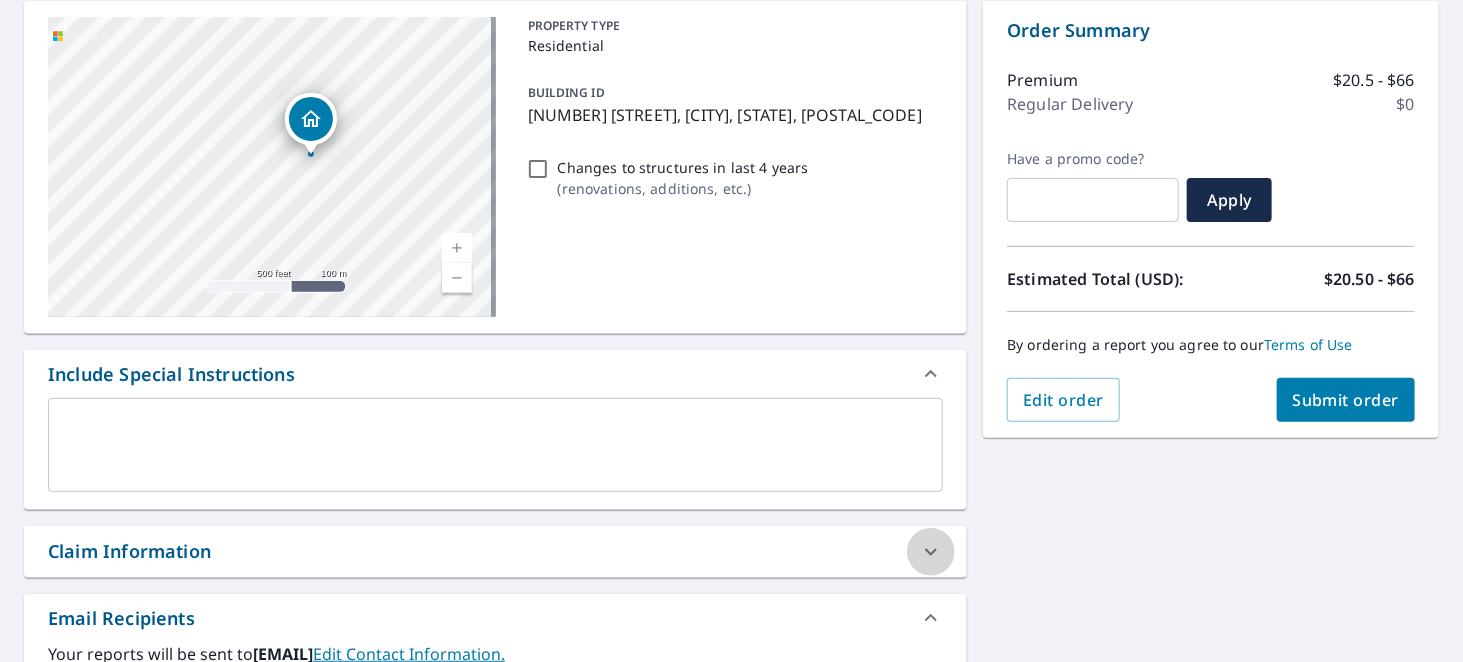 click 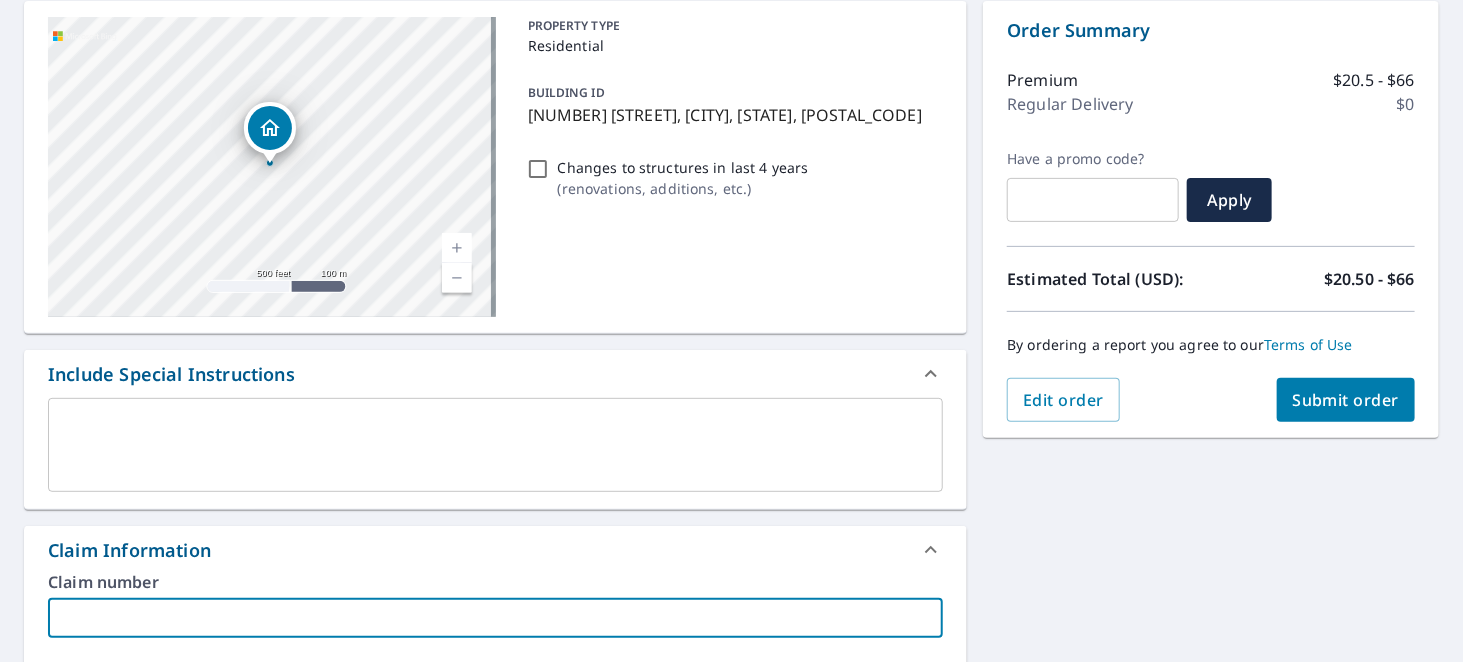 click at bounding box center [495, 618] 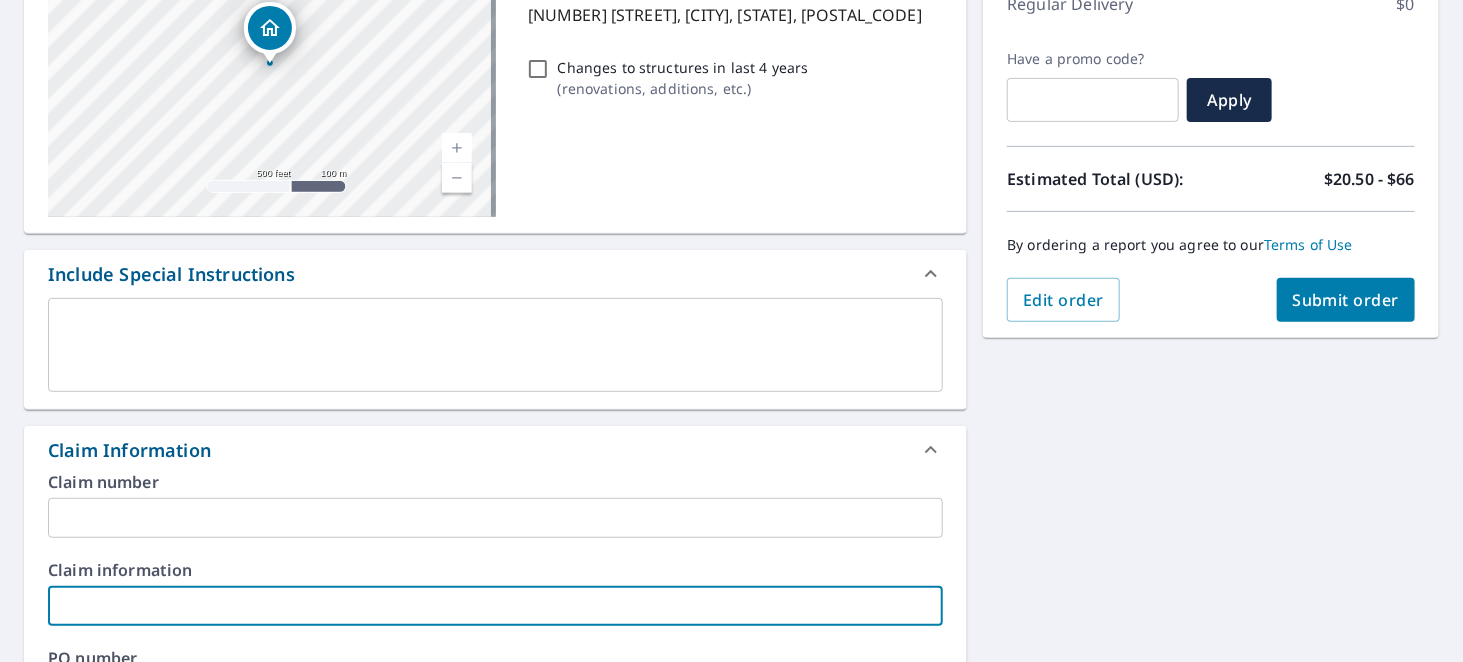 click at bounding box center (495, 606) 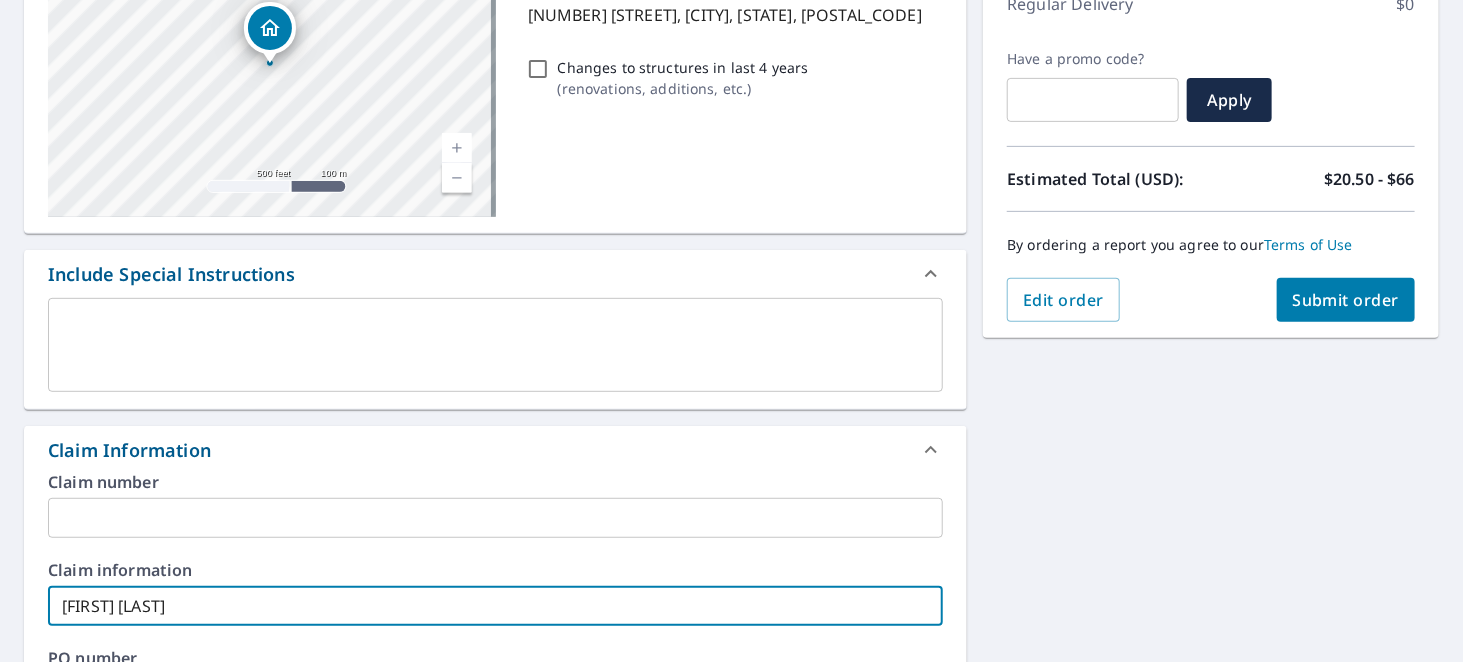 checkbox on "true" 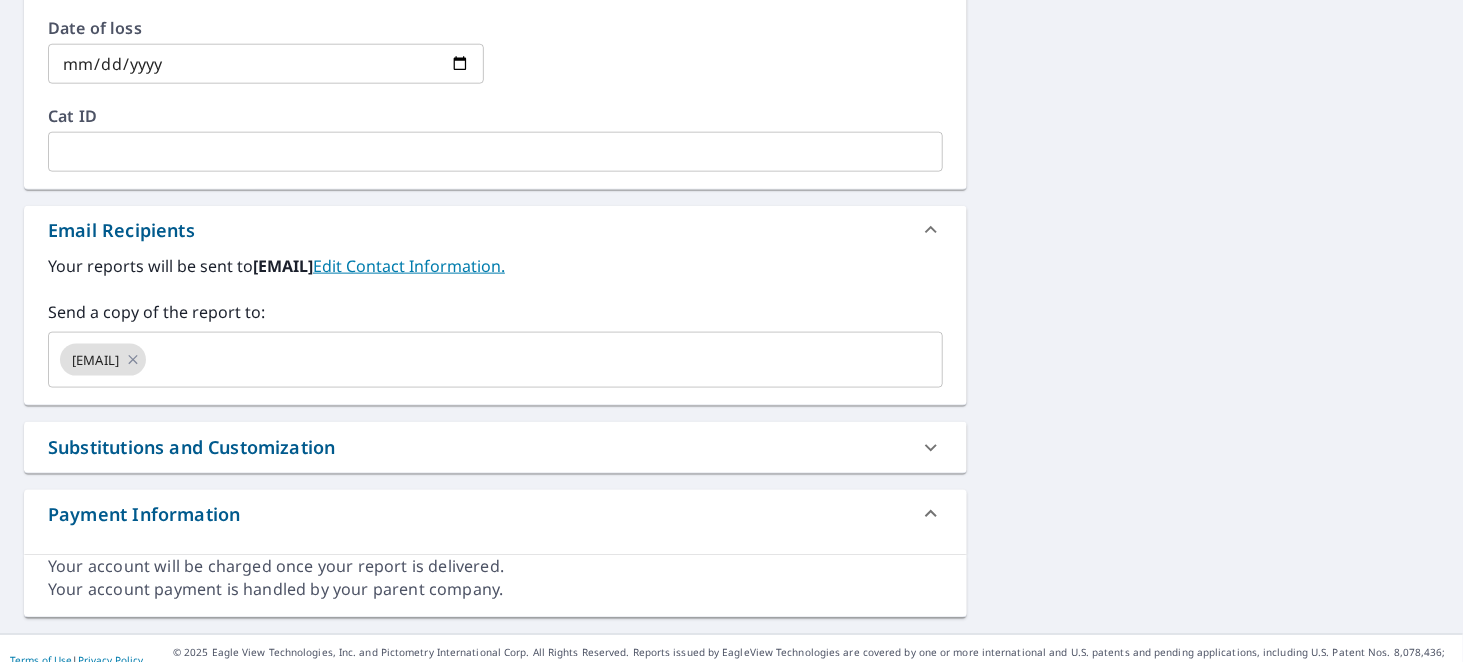 scroll, scrollTop: 1037, scrollLeft: 0, axis: vertical 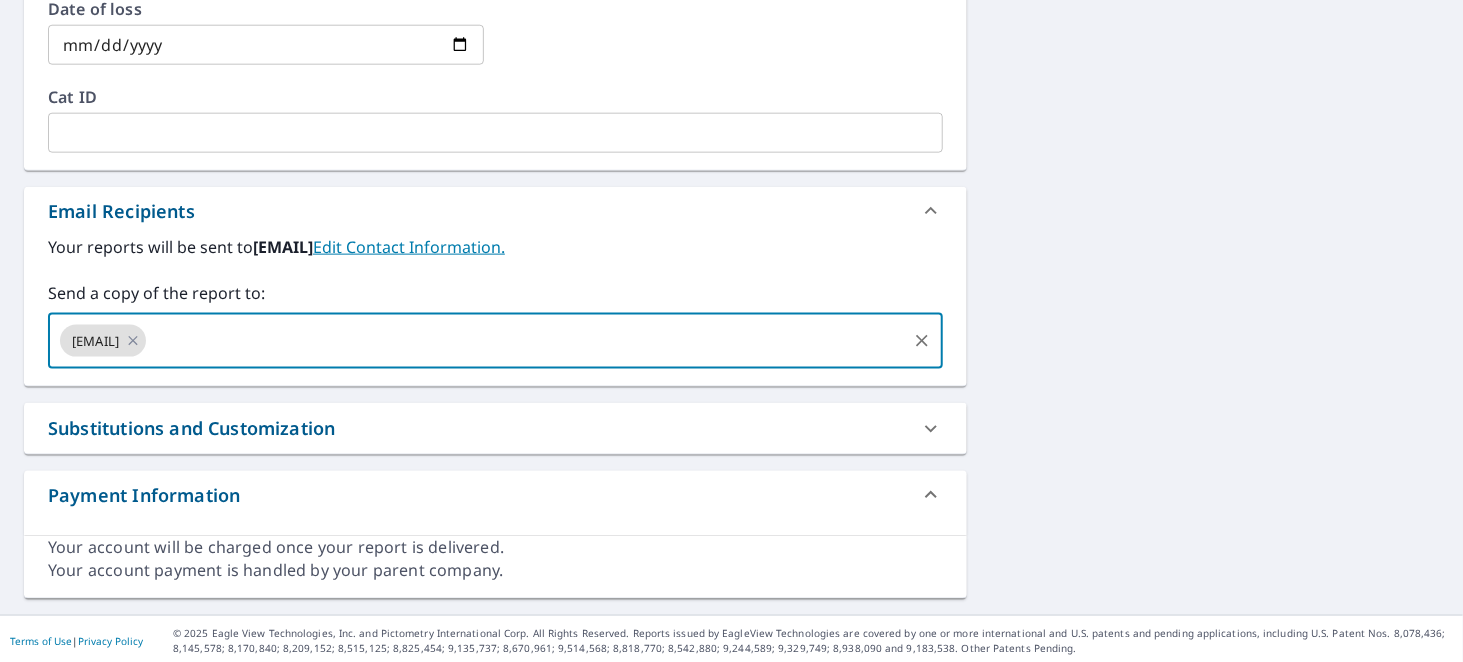 click at bounding box center [526, 341] 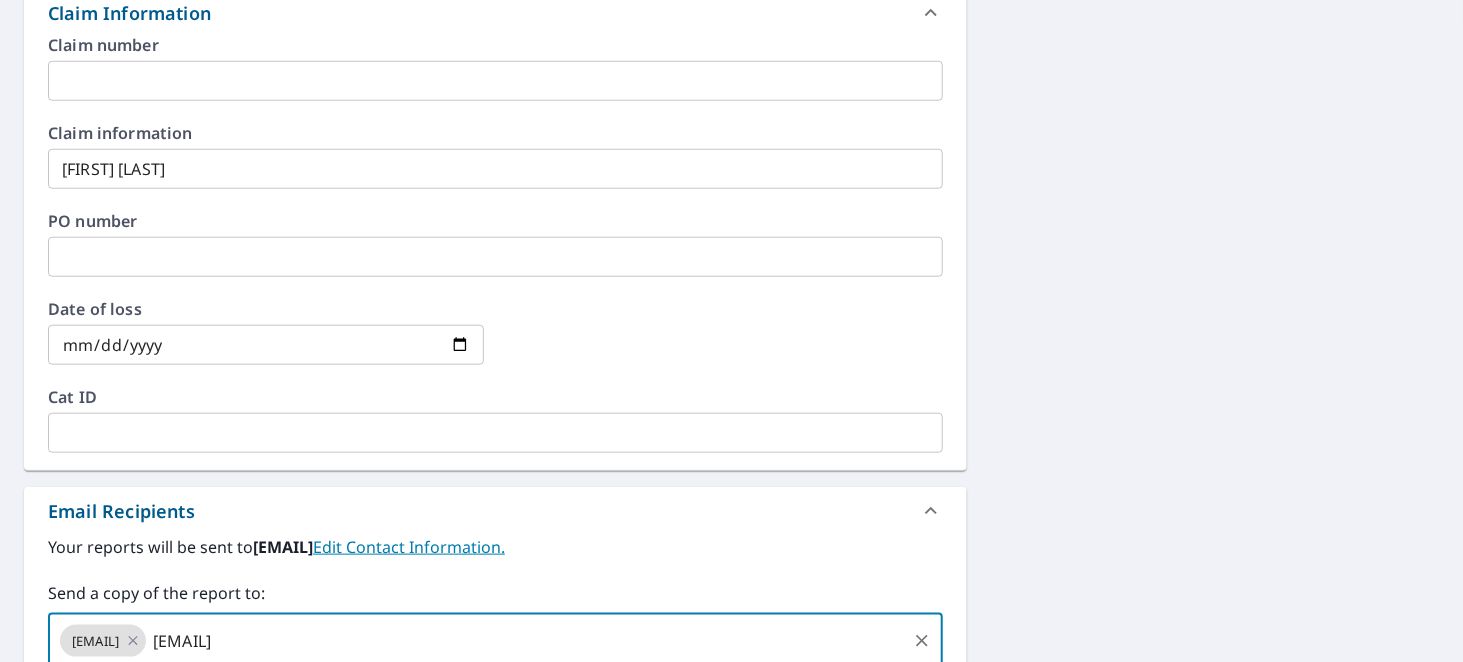 scroll, scrollTop: 437, scrollLeft: 0, axis: vertical 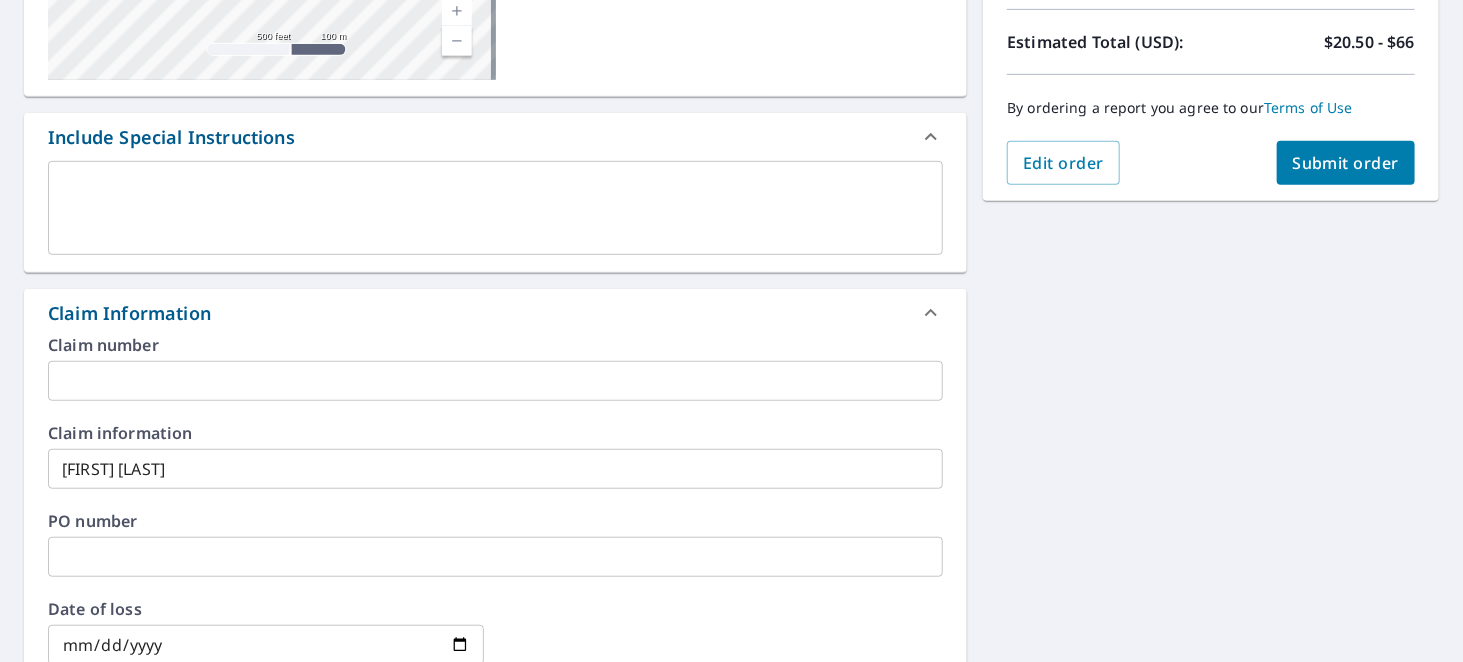 type on "[EMAIL]" 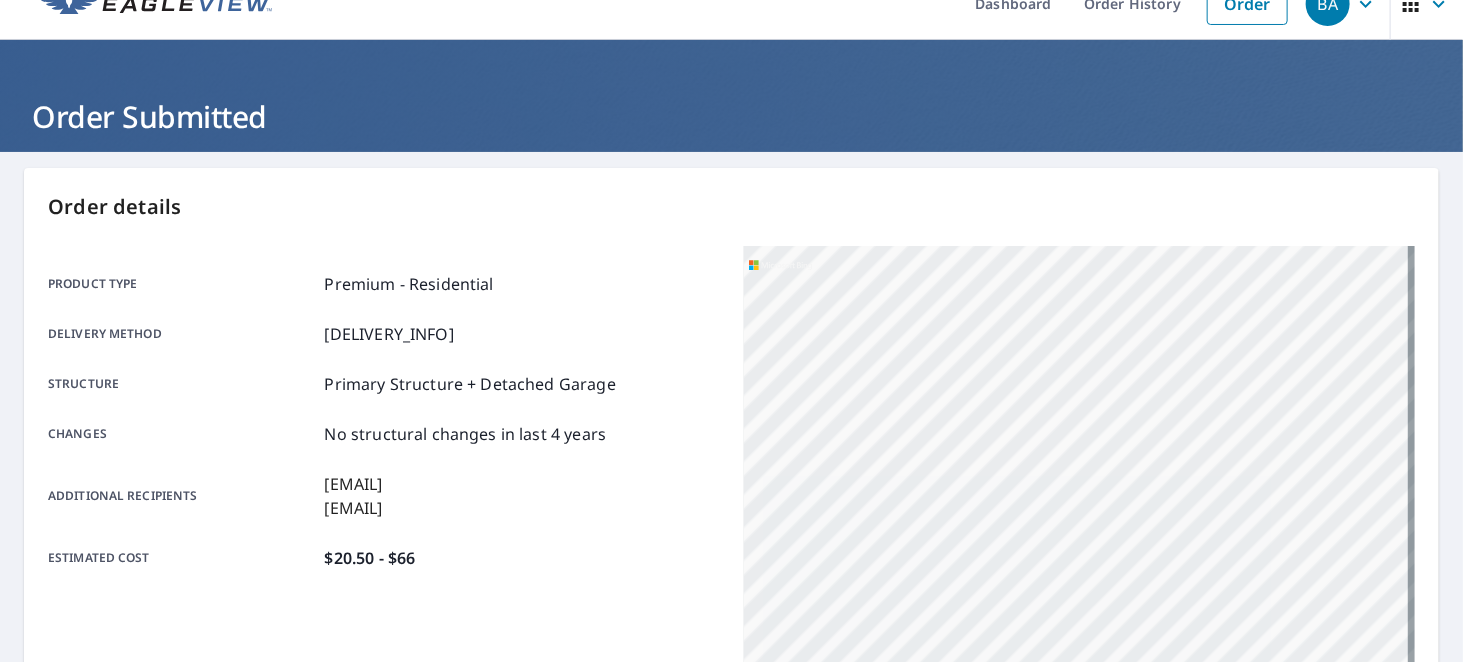 scroll, scrollTop: 0, scrollLeft: 0, axis: both 